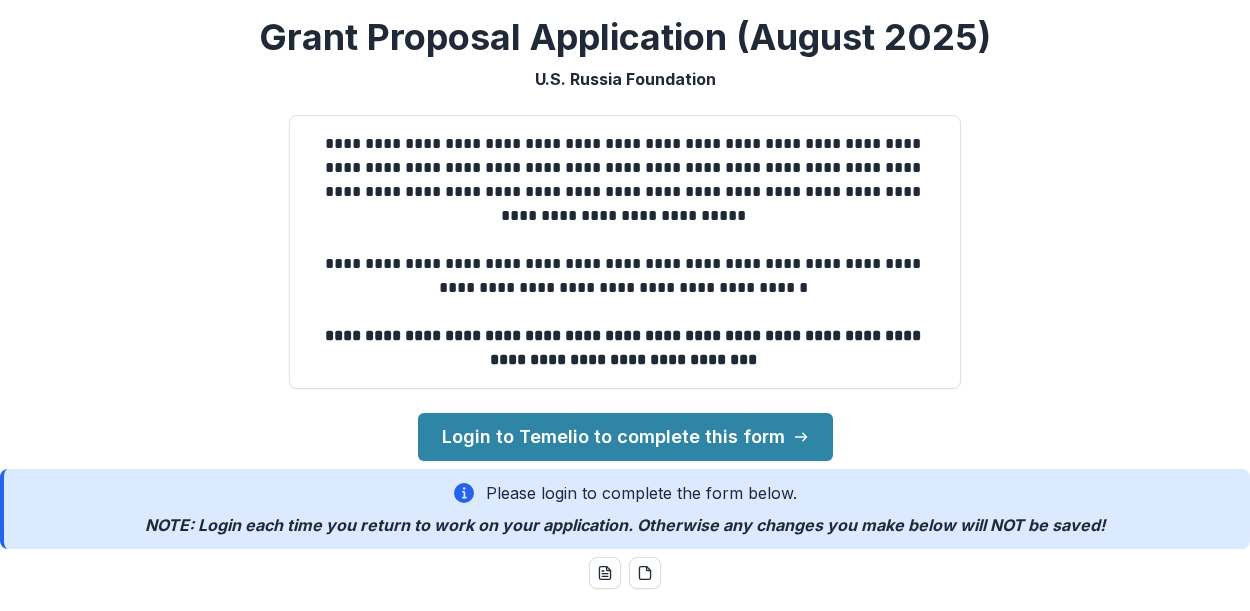 scroll, scrollTop: 0, scrollLeft: 0, axis: both 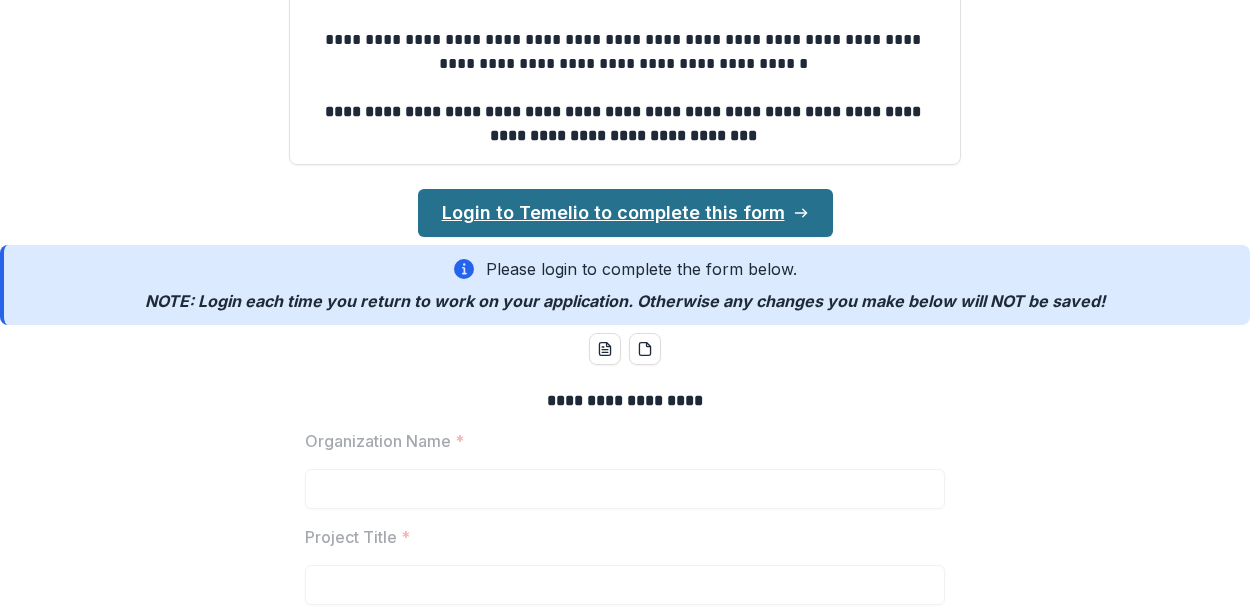 click on "Login to Temelio to complete this form" at bounding box center [625, 213] 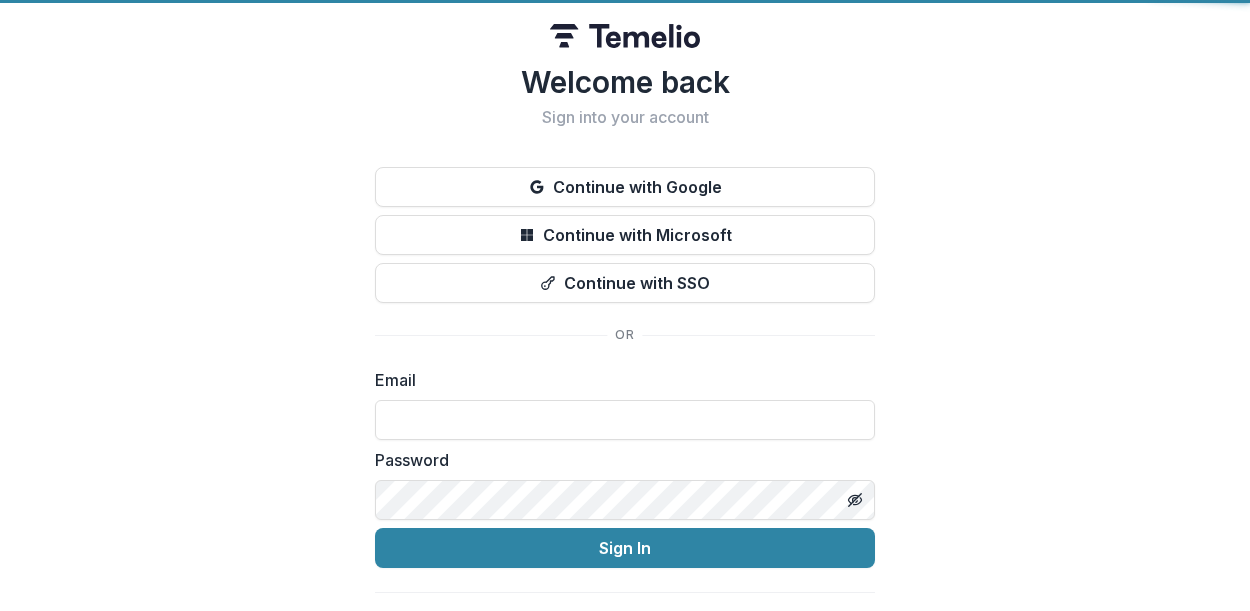 type on "**********" 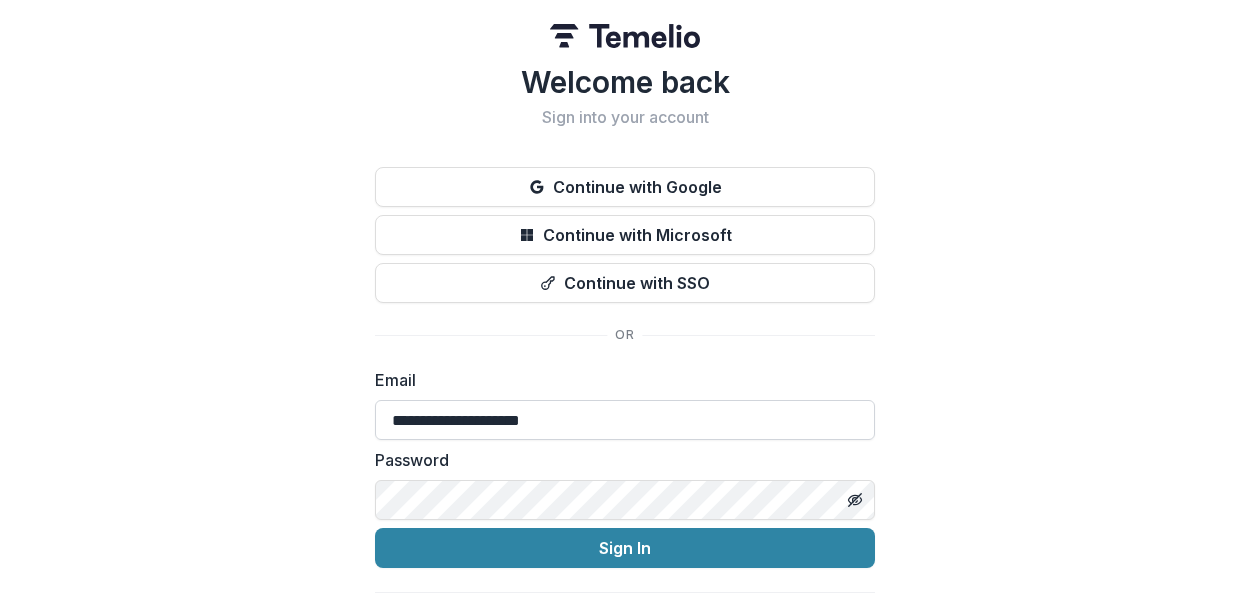 scroll, scrollTop: 44, scrollLeft: 0, axis: vertical 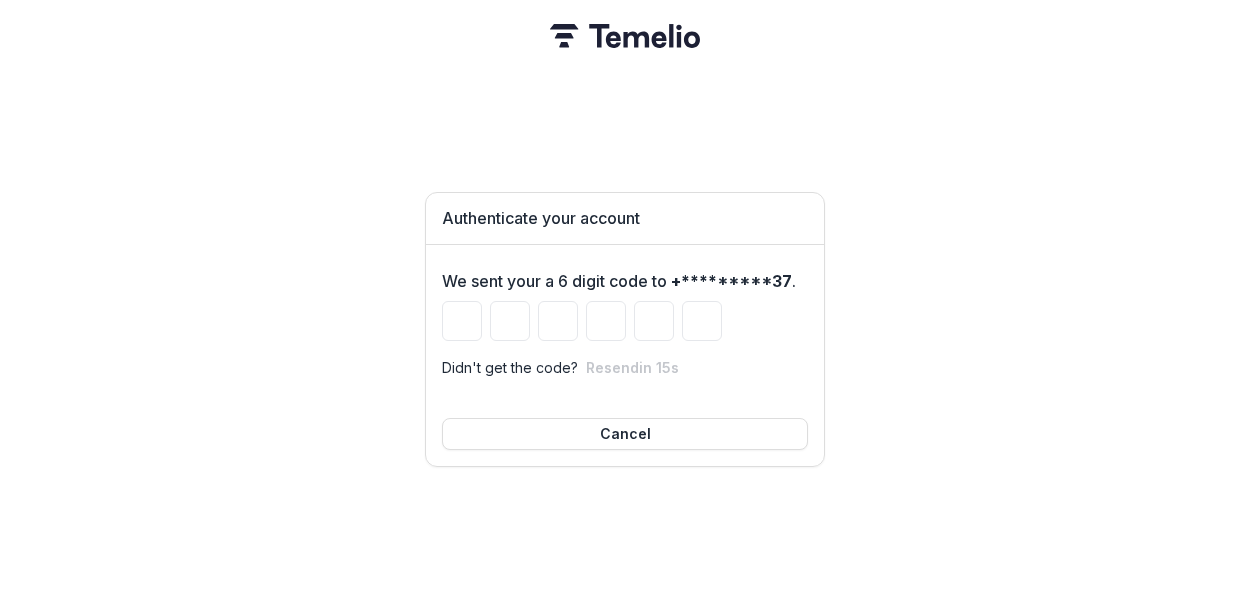 type on "*" 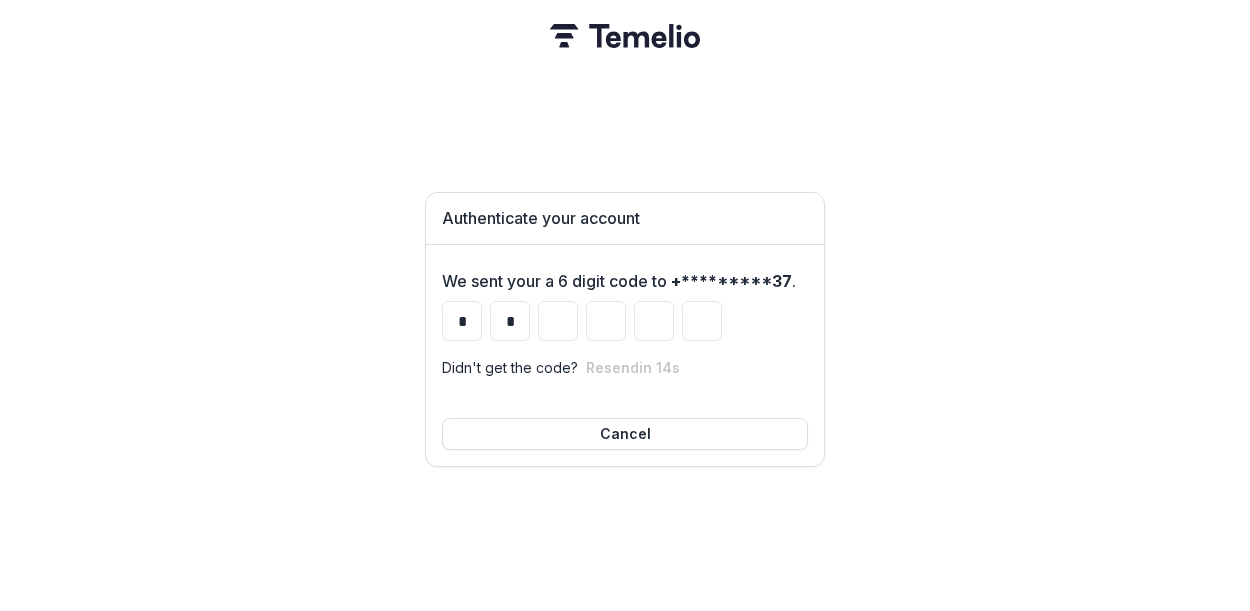 type on "*" 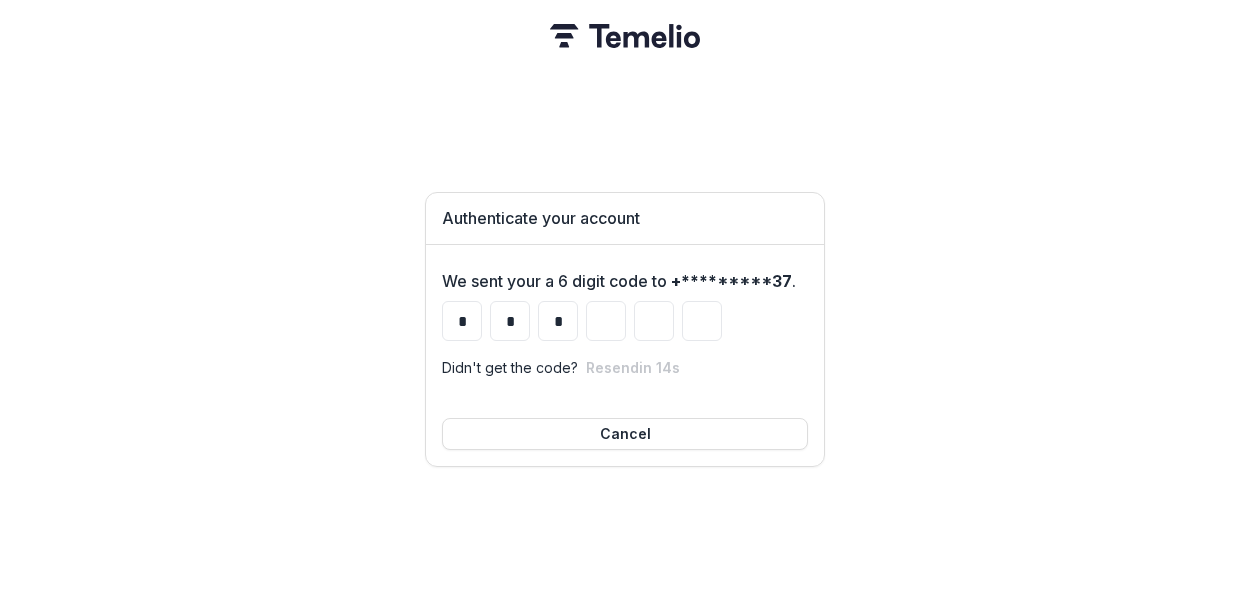 type on "*" 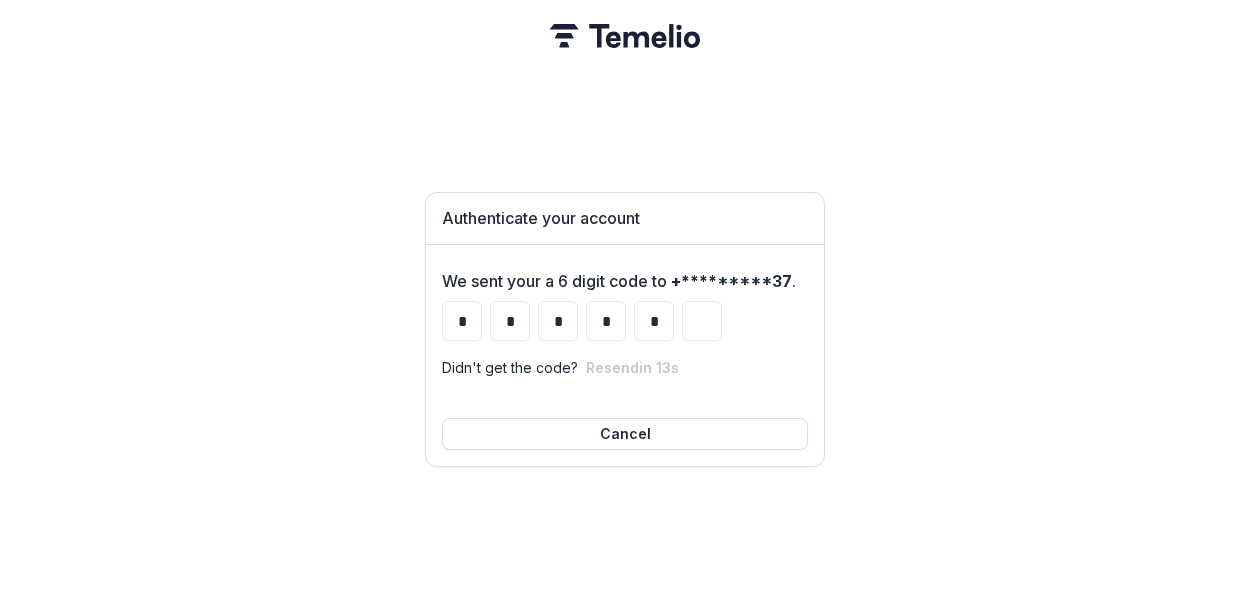 type on "*" 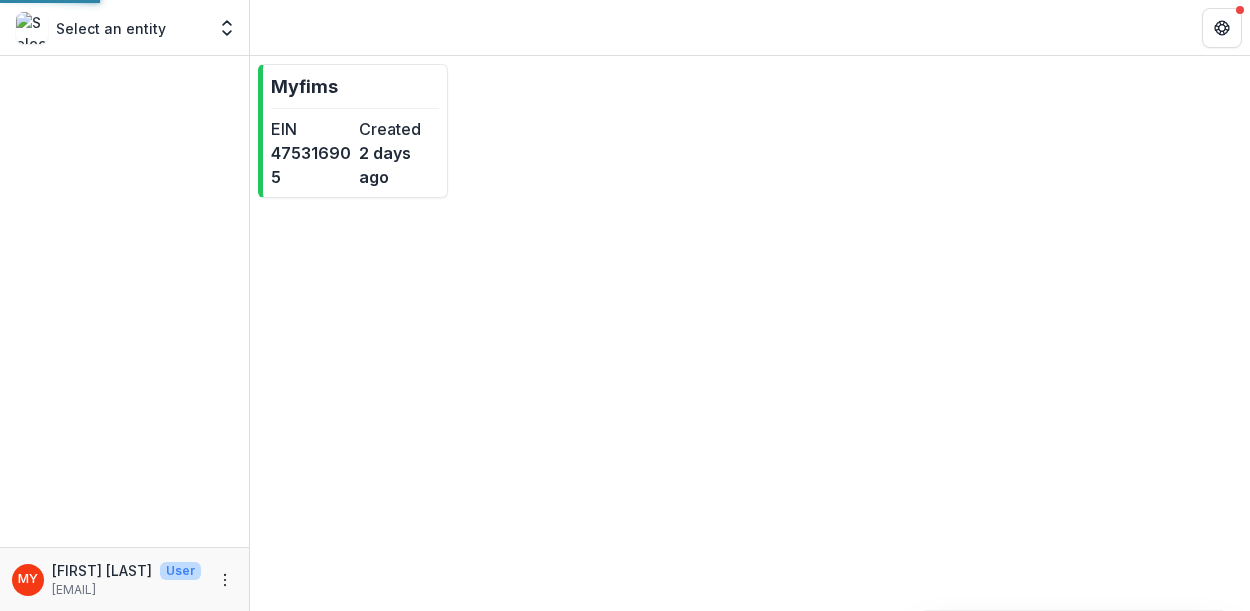 scroll, scrollTop: 0, scrollLeft: 0, axis: both 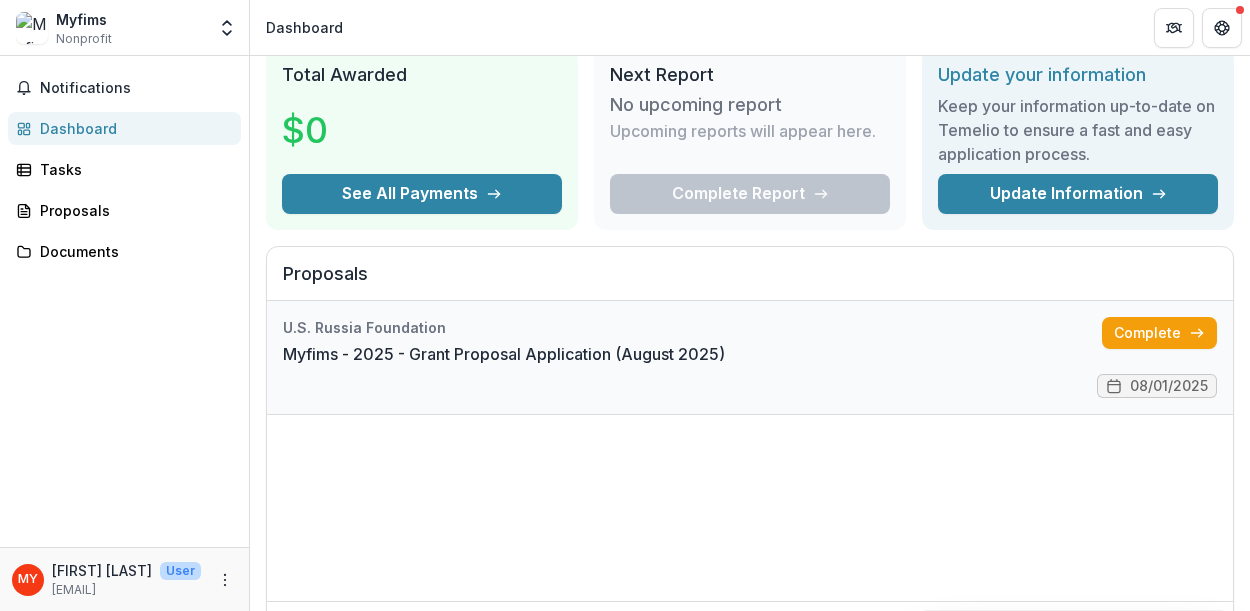 click on "Myfims - 2025 - Grant Proposal Application (August 2025)" at bounding box center [504, 354] 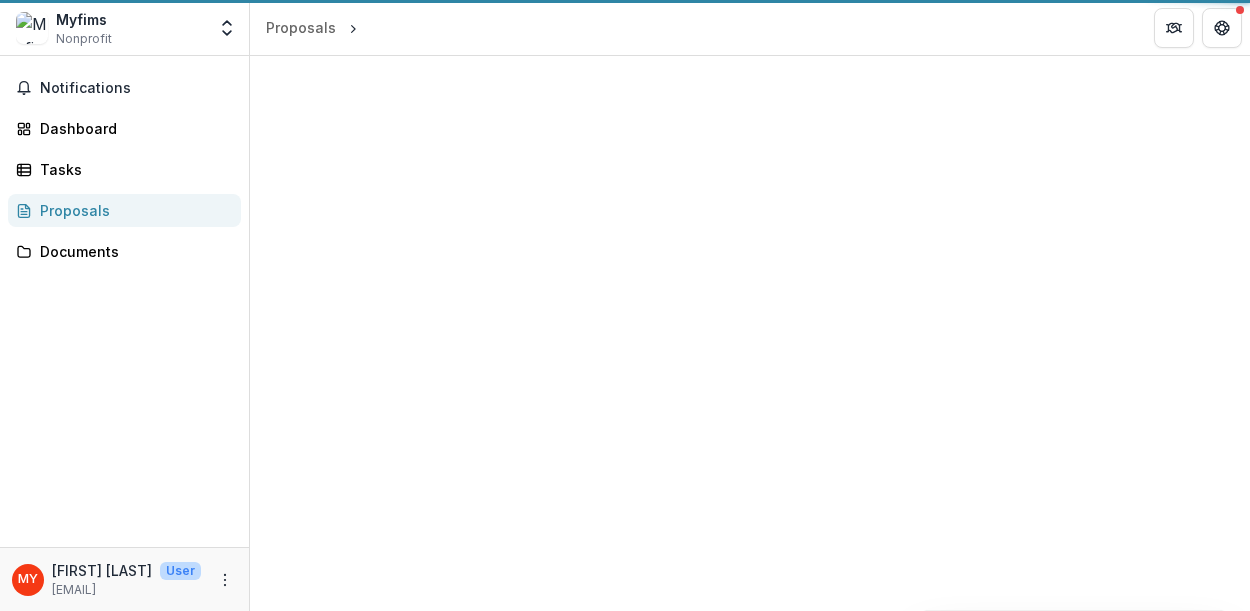 scroll, scrollTop: 0, scrollLeft: 0, axis: both 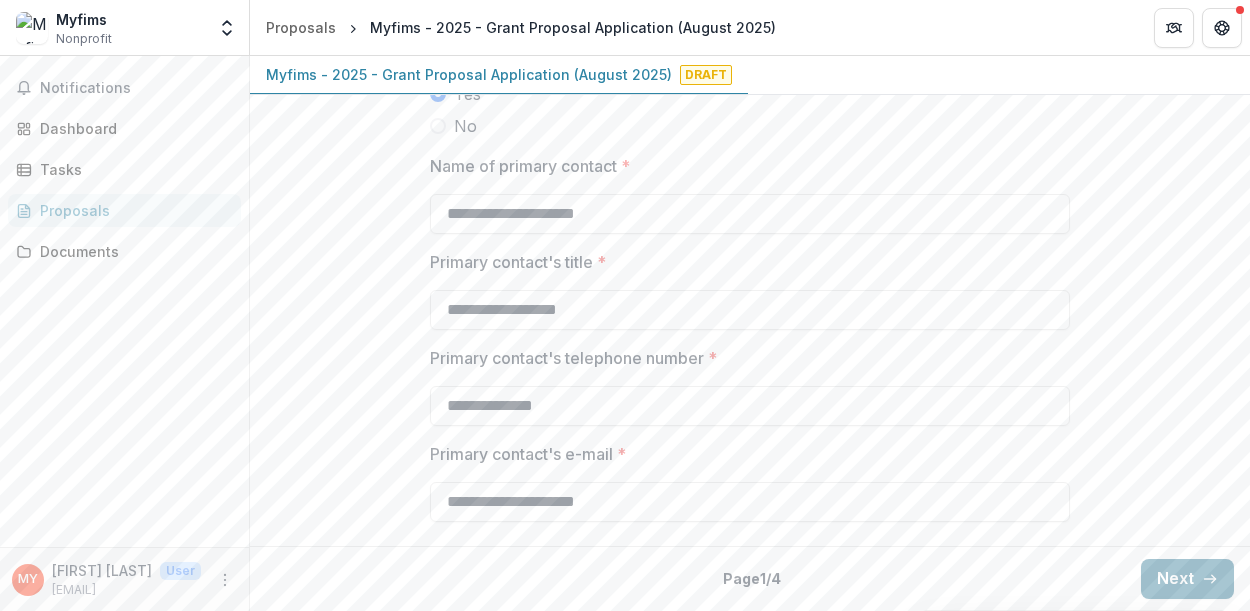 click on "Next" at bounding box center (1187, 579) 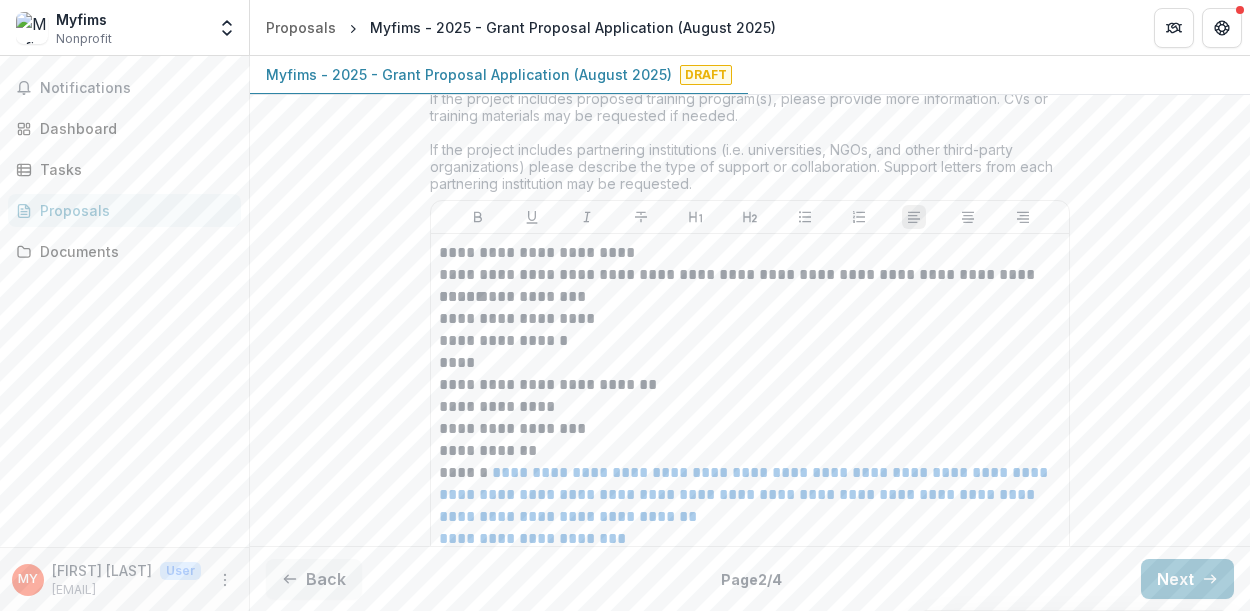 scroll, scrollTop: 6208, scrollLeft: 0, axis: vertical 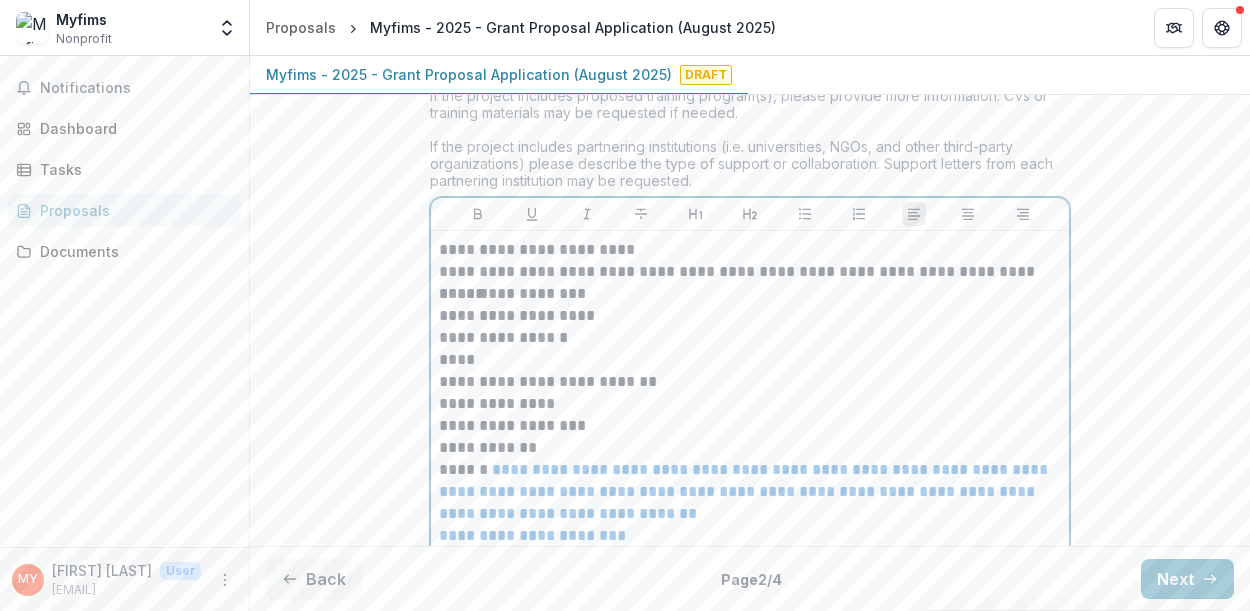 click on "**********" at bounding box center (750, 294) 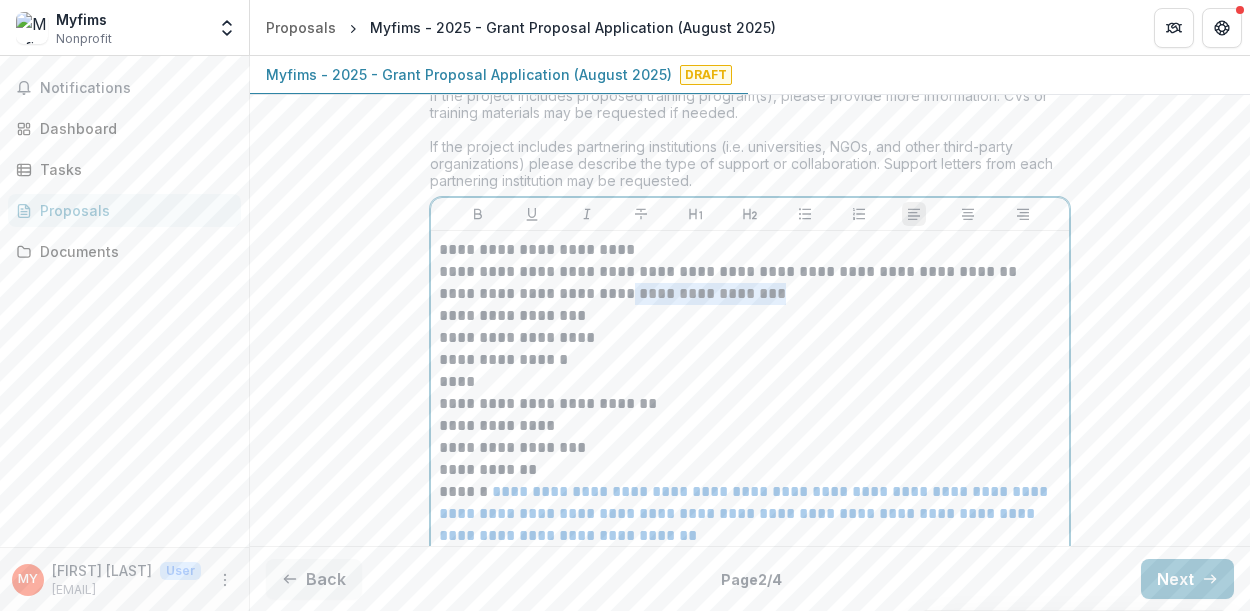drag, startPoint x: 803, startPoint y: 323, endPoint x: 614, endPoint y: 330, distance: 189.12958 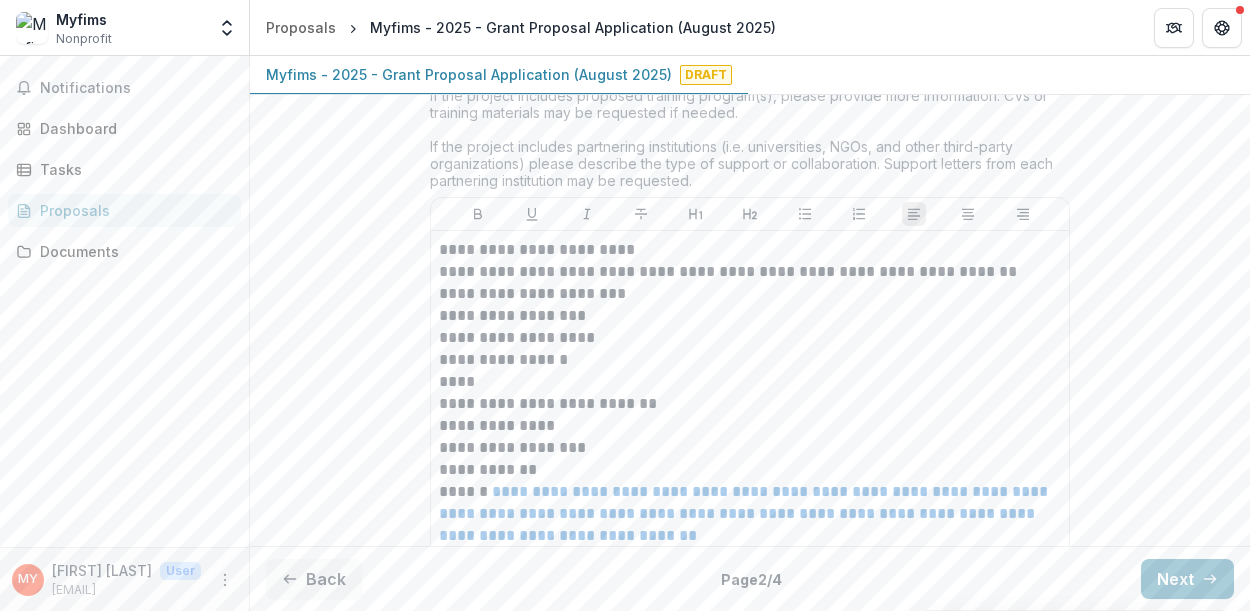 click on "**********" at bounding box center [750, 437] 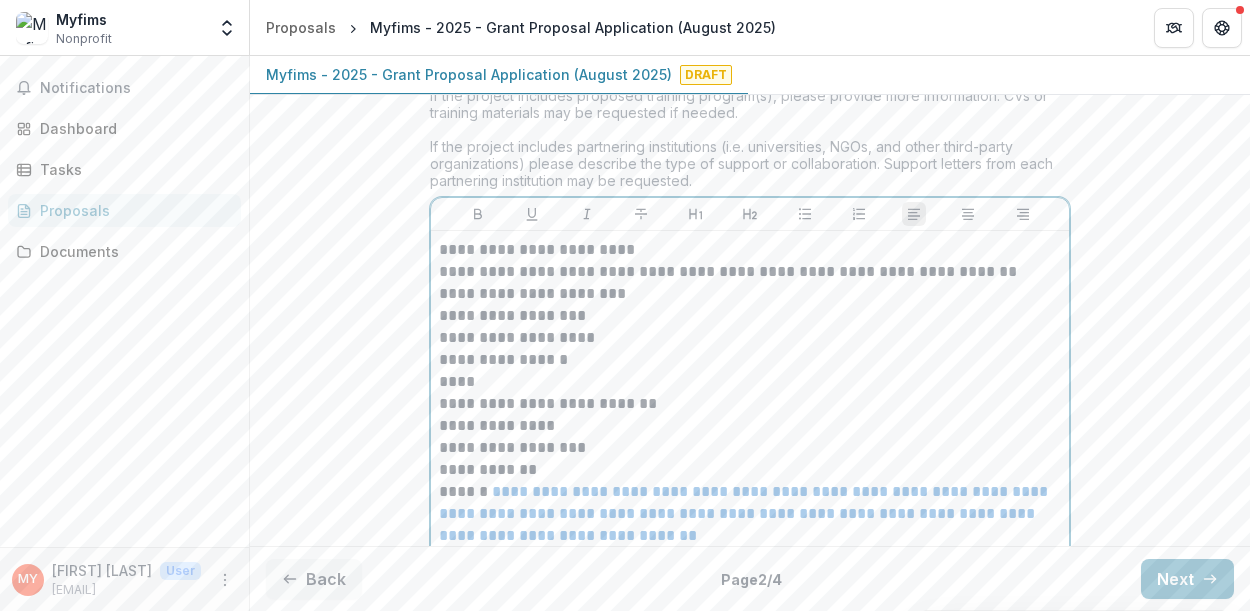 click on "**********" at bounding box center (750, 250) 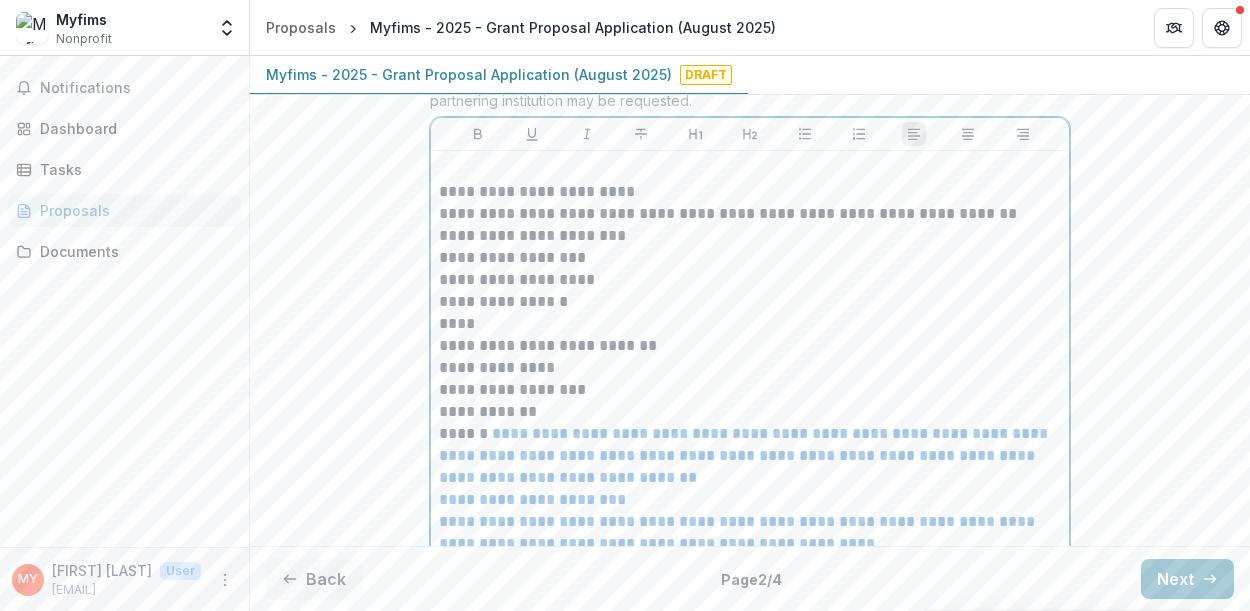 scroll, scrollTop: 6300, scrollLeft: 0, axis: vertical 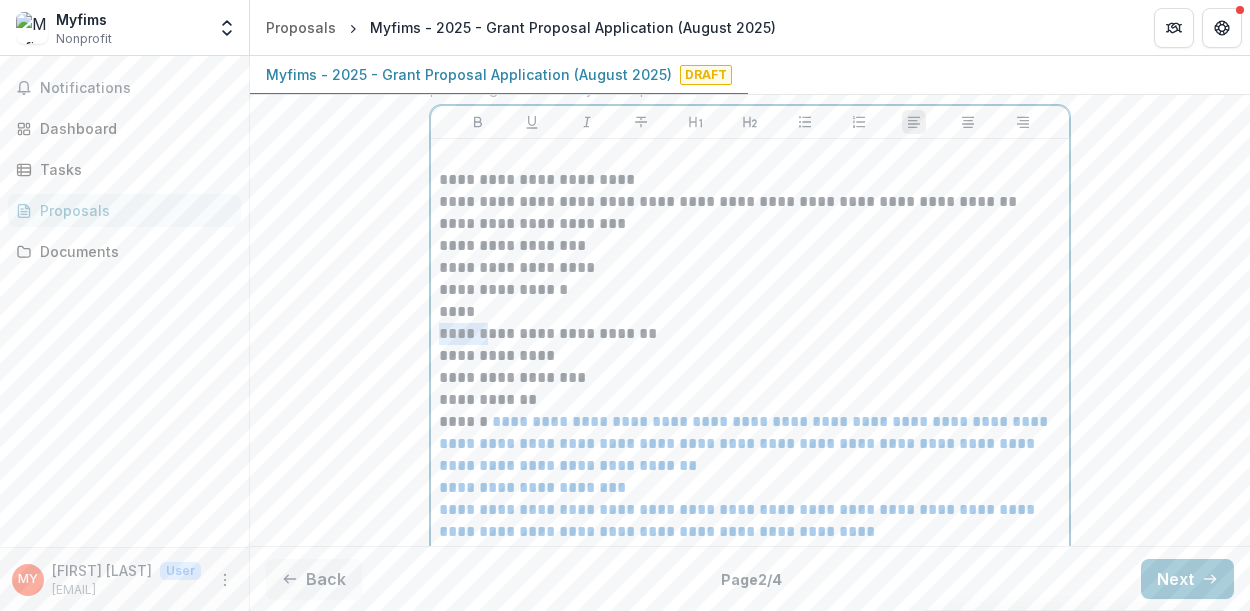drag, startPoint x: 489, startPoint y: 357, endPoint x: 430, endPoint y: 360, distance: 59.07622 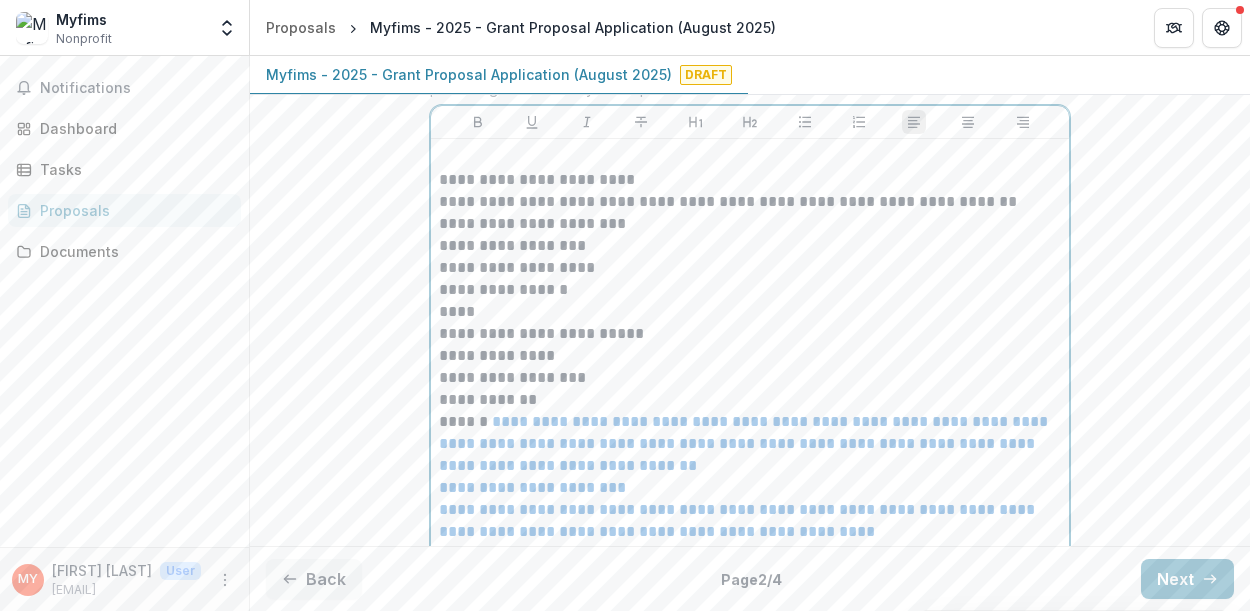 click on "**********" at bounding box center [750, 334] 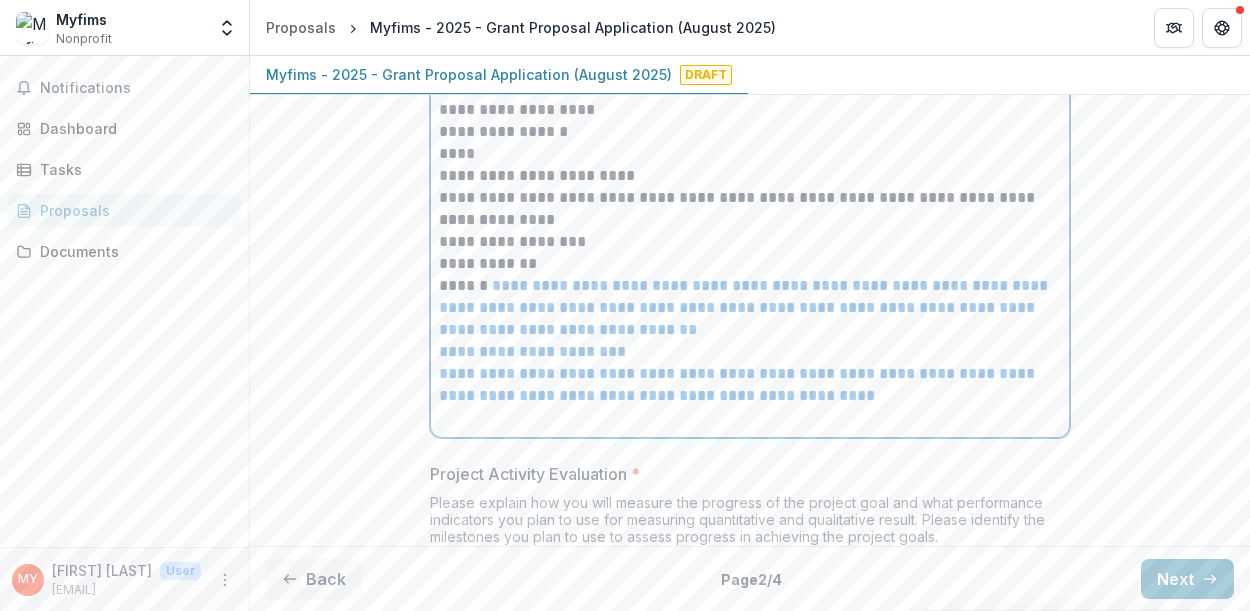 scroll, scrollTop: 6460, scrollLeft: 0, axis: vertical 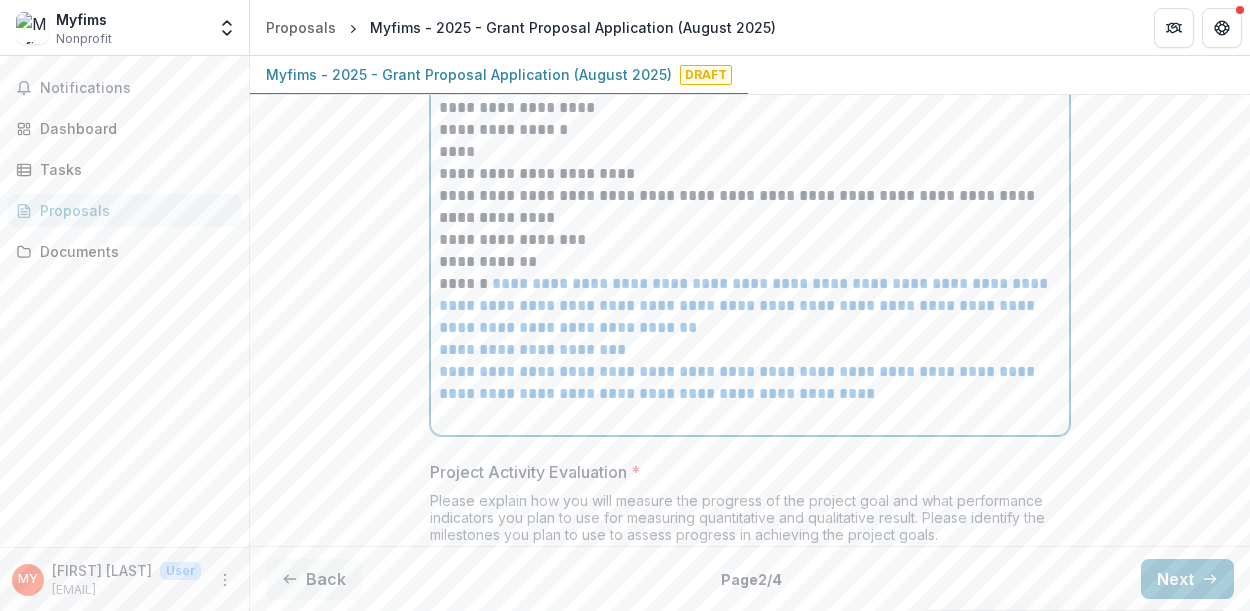 click on "**********" at bounding box center (750, 262) 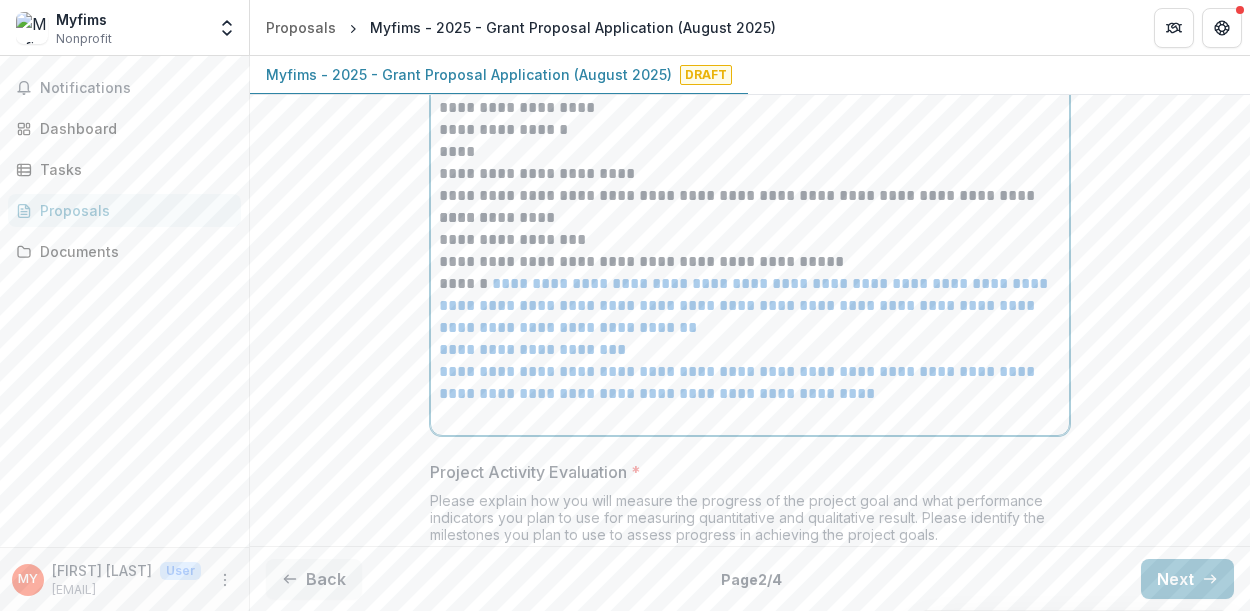 click on "**********" at bounding box center (750, 218) 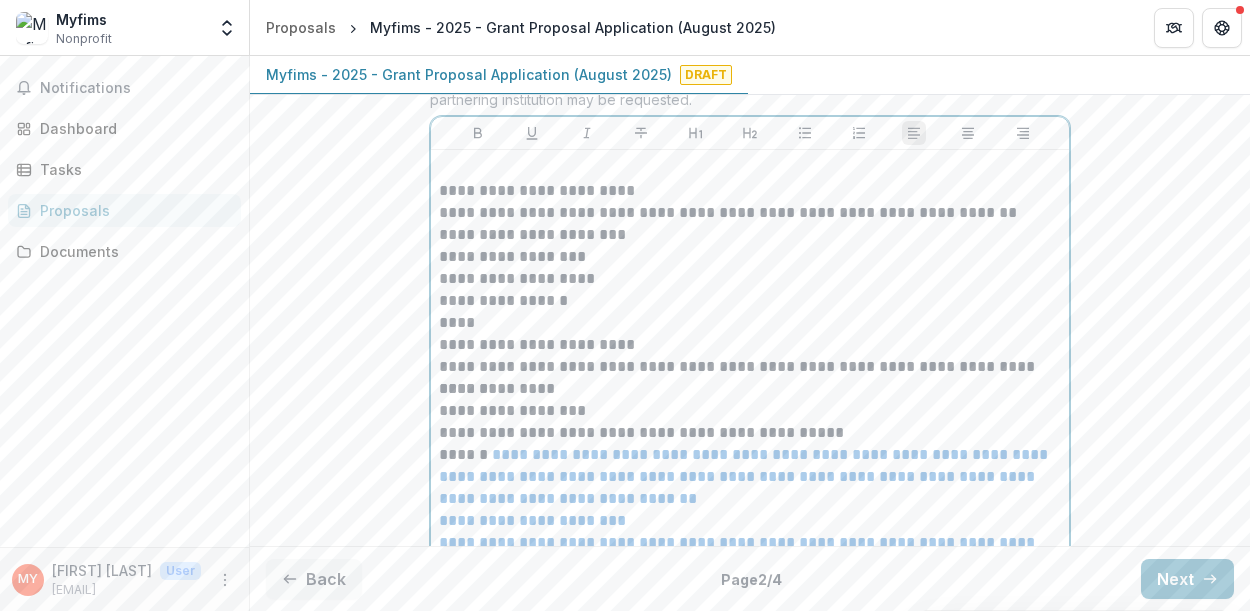scroll, scrollTop: 6284, scrollLeft: 0, axis: vertical 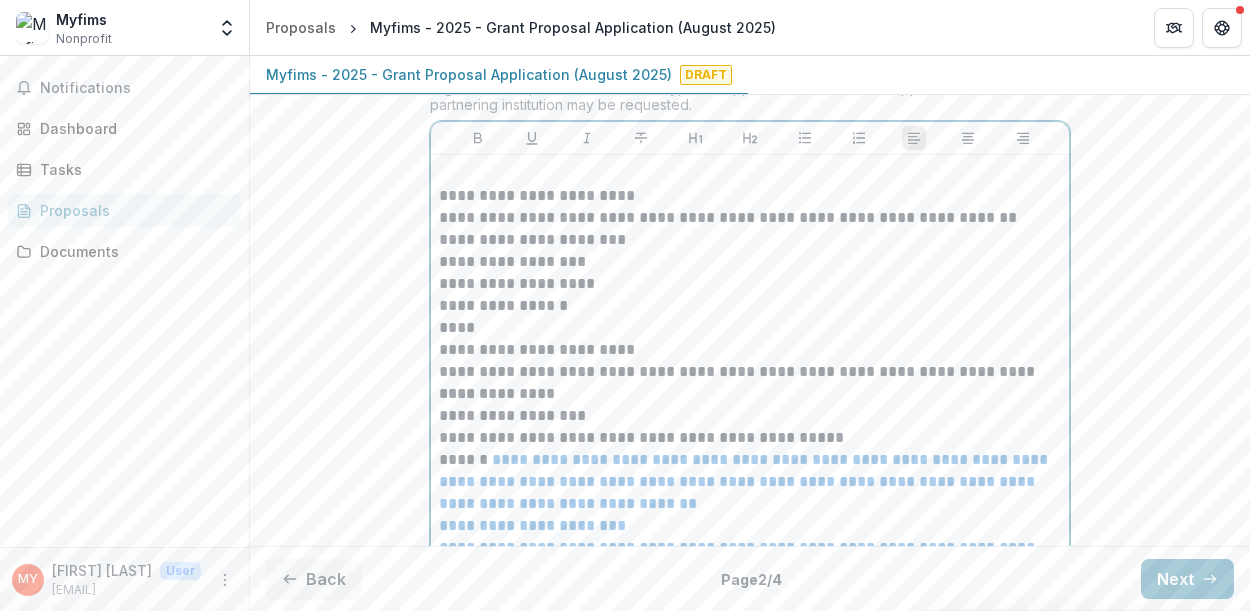 click on "**********" at bounding box center [750, 218] 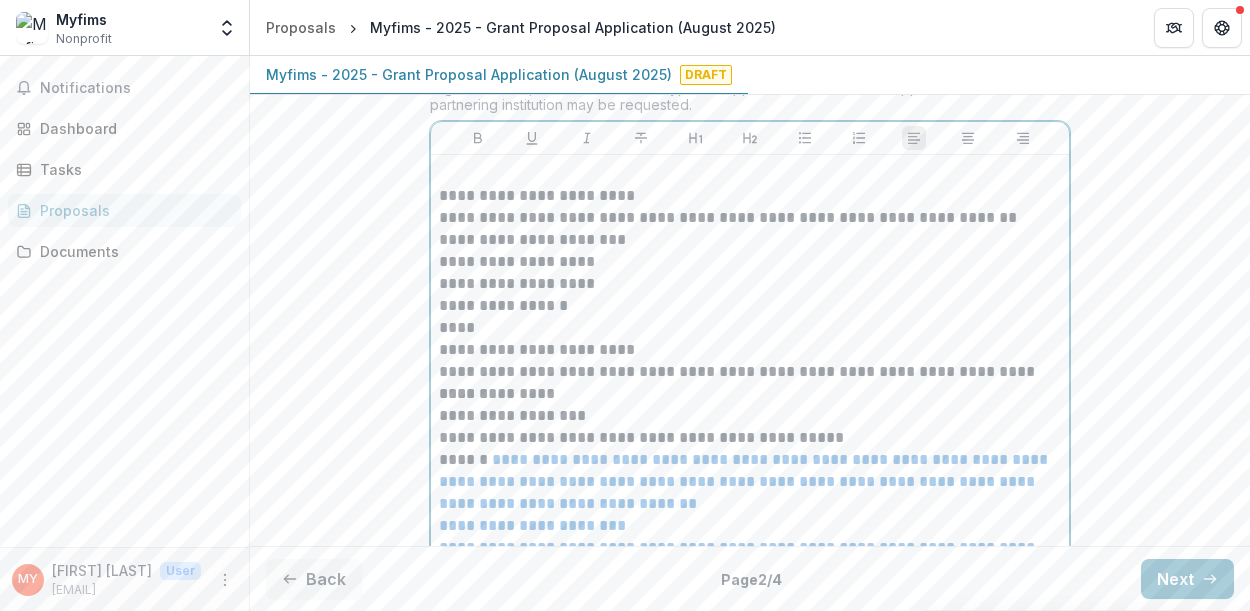 click on "**********" at bounding box center (750, 284) 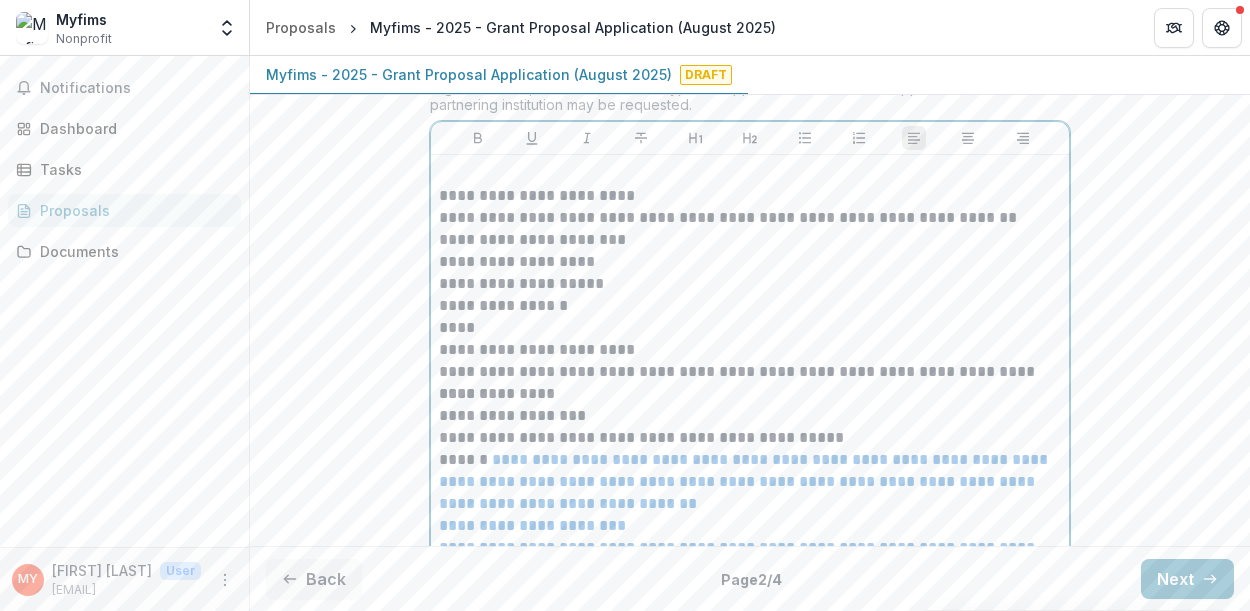 click on "**********" at bounding box center (750, 306) 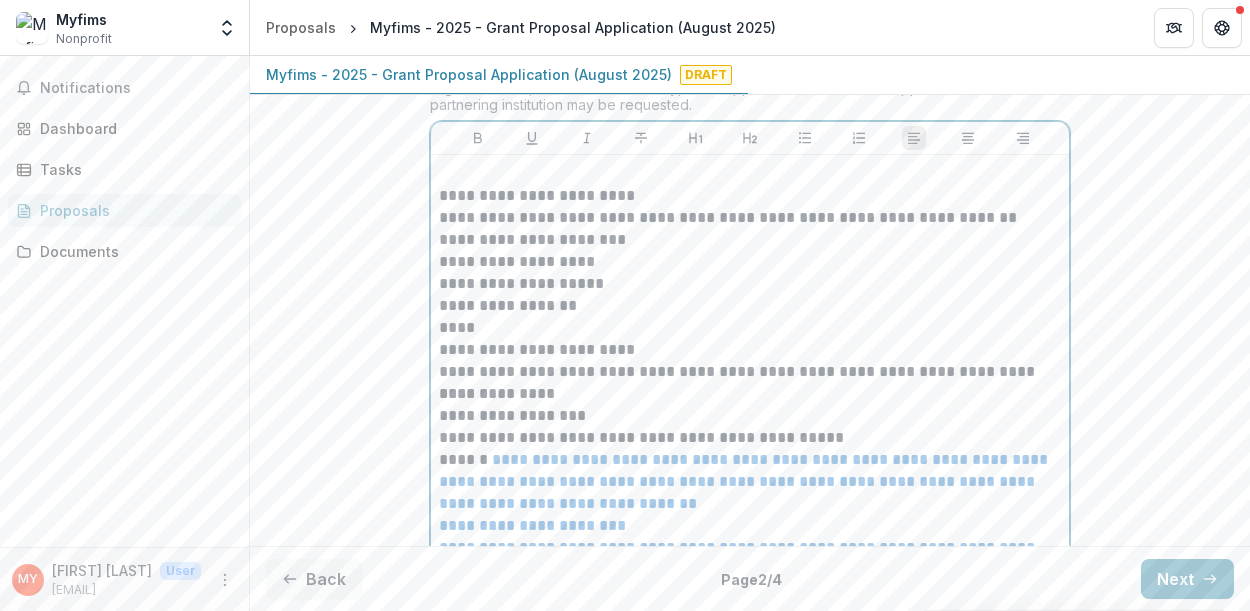 click on "****" at bounding box center [750, 328] 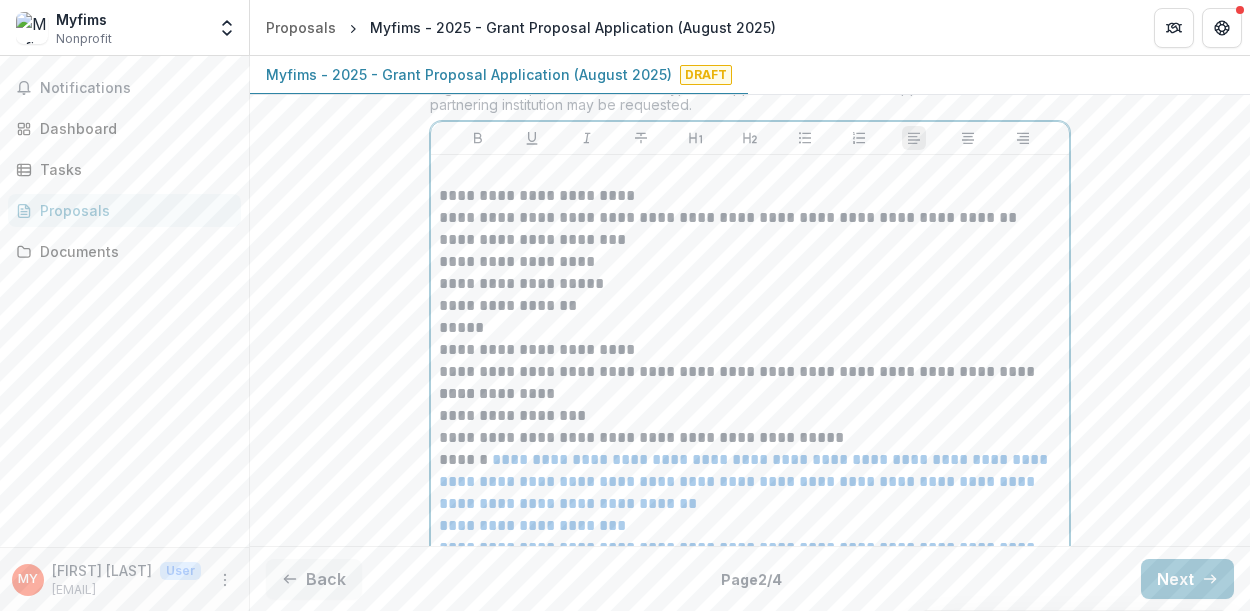 click on "**********" at bounding box center [750, 350] 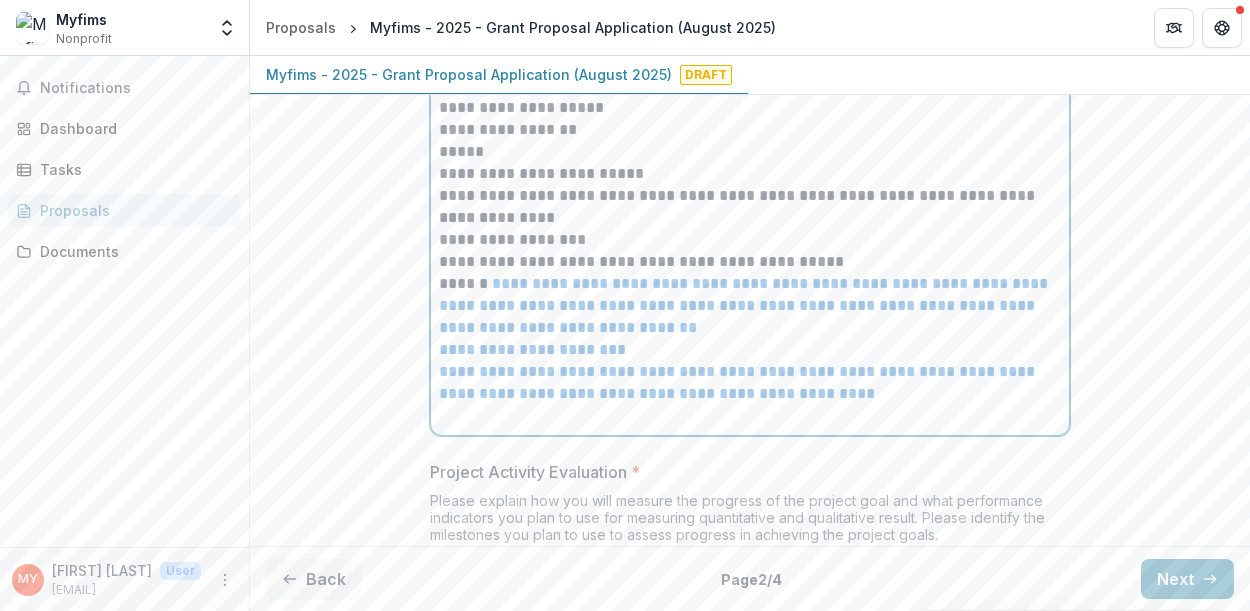 scroll, scrollTop: 6465, scrollLeft: 0, axis: vertical 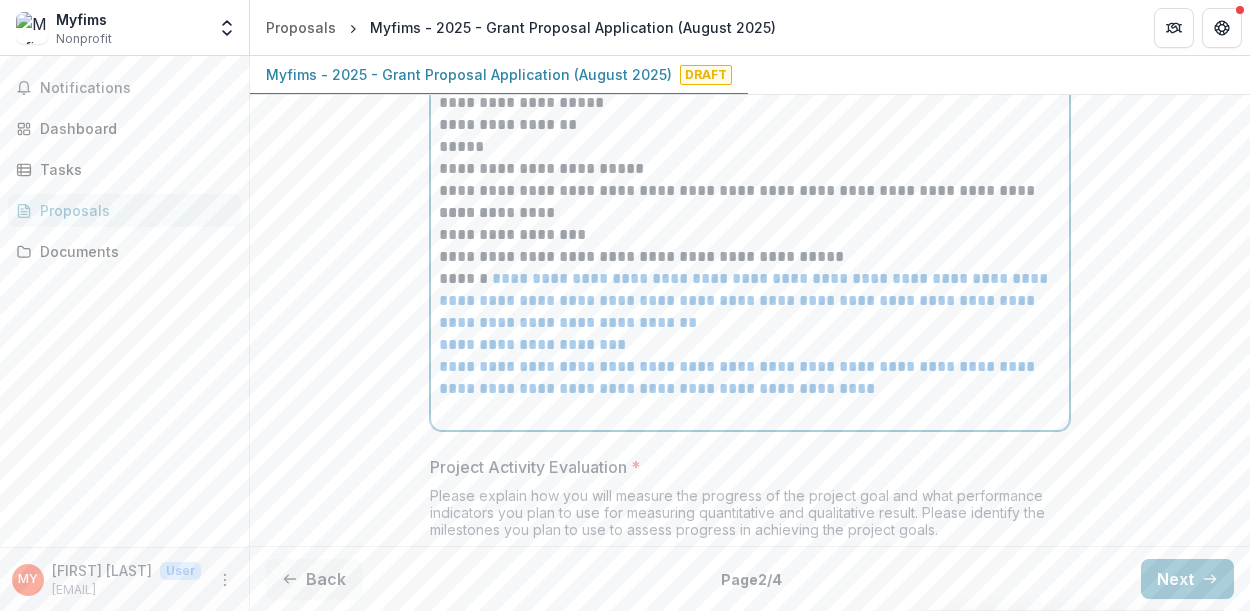click on "**********" at bounding box center [750, 235] 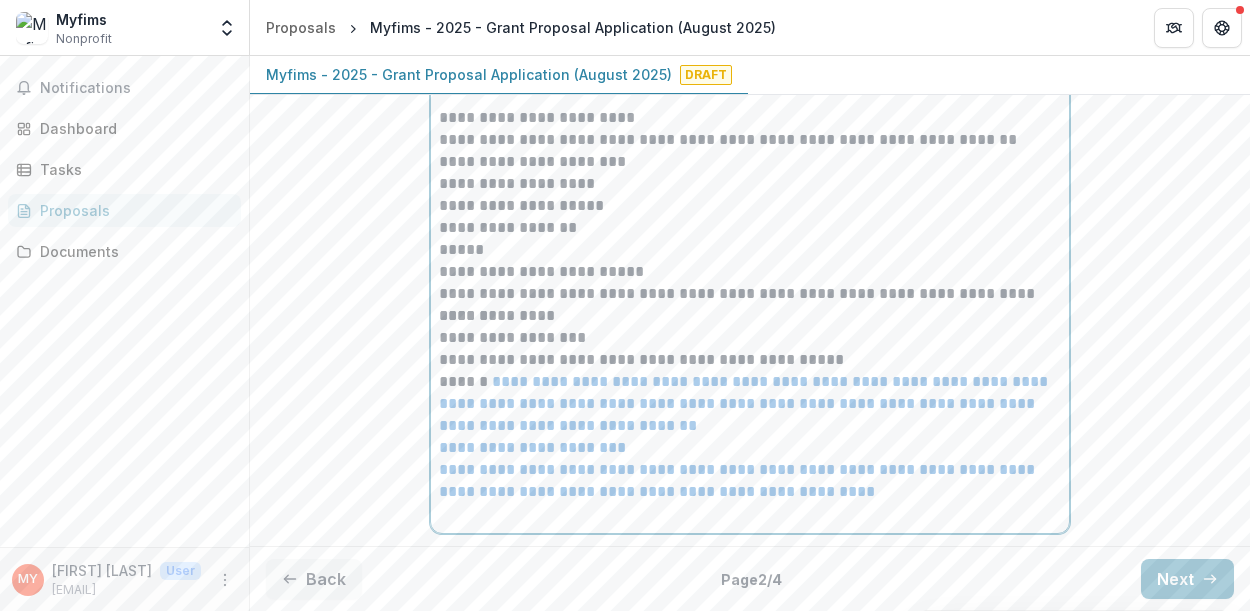 scroll, scrollTop: 6390, scrollLeft: 0, axis: vertical 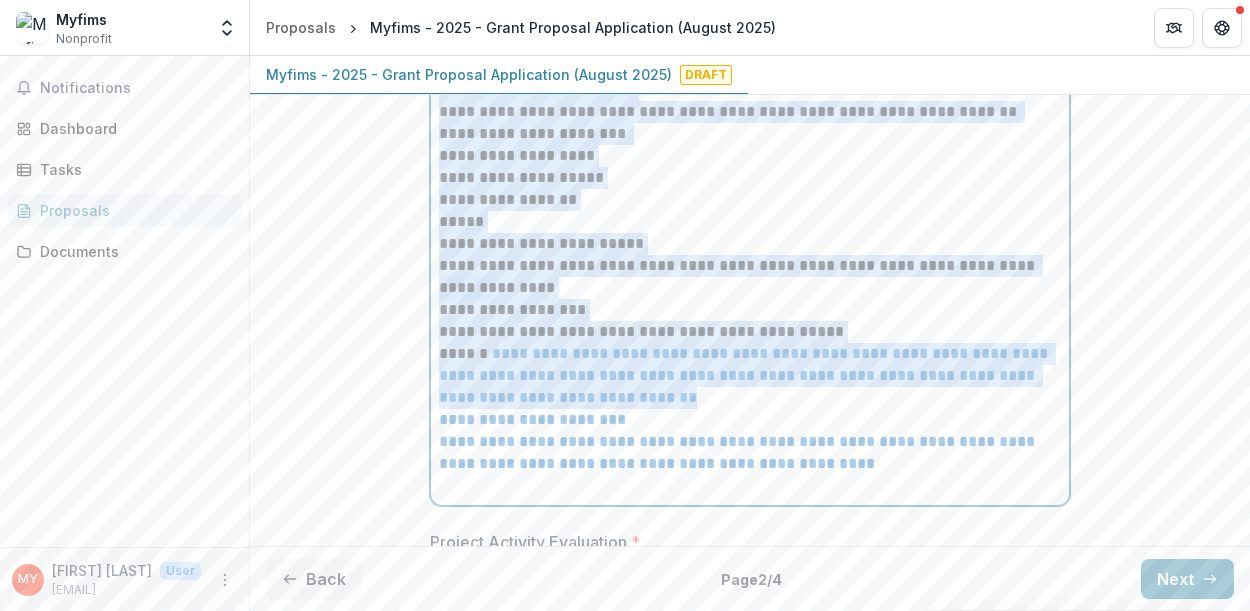 drag, startPoint x: 433, startPoint y: 121, endPoint x: 924, endPoint y: 415, distance: 572.291 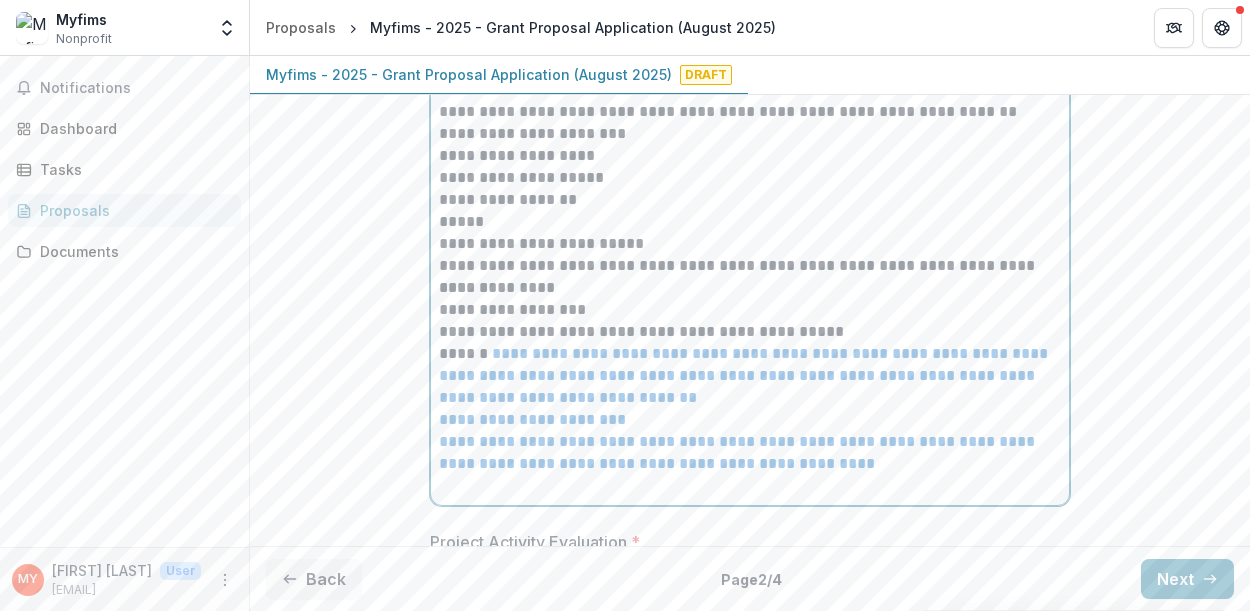 click on "**********" at bounding box center (750, 112) 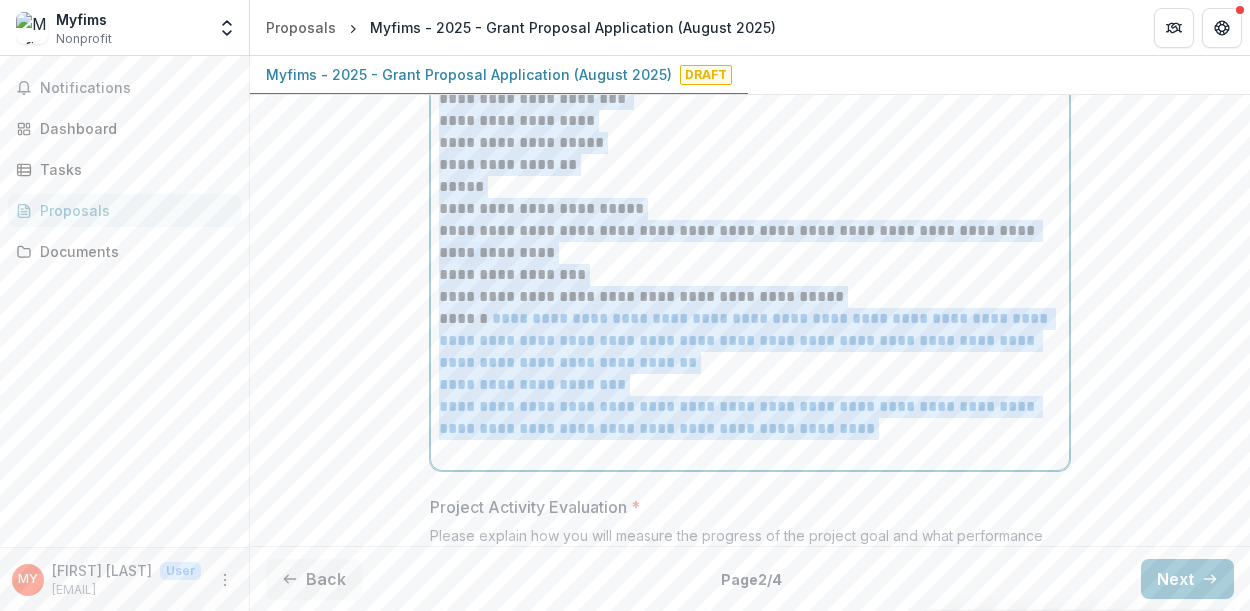 scroll, scrollTop: 6456, scrollLeft: 0, axis: vertical 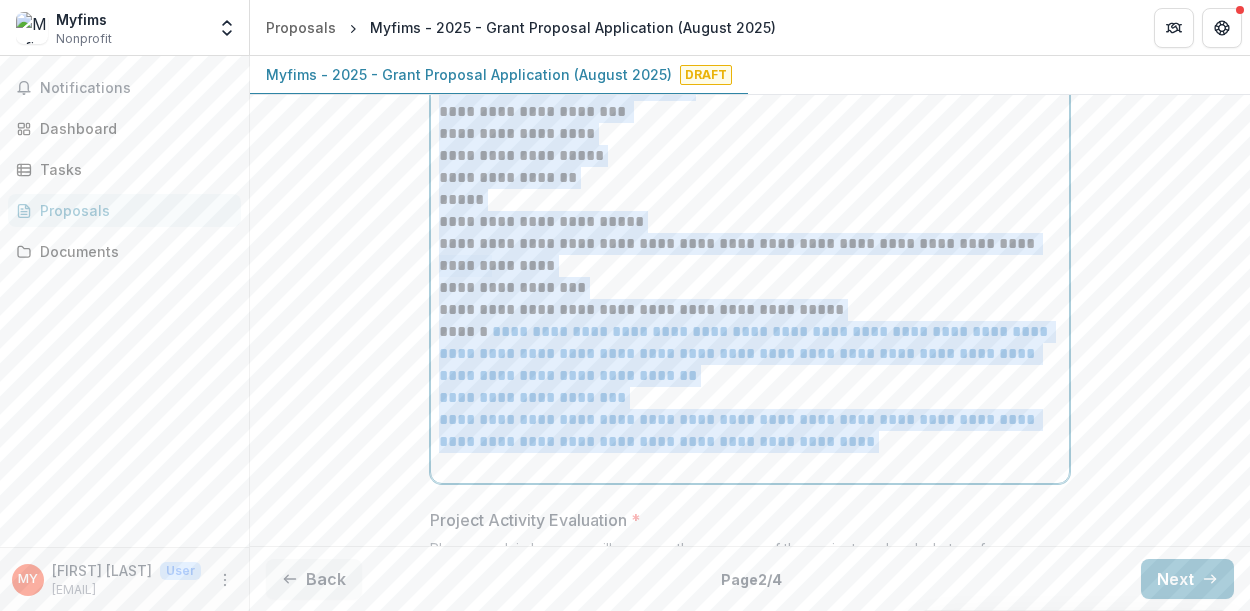 drag, startPoint x: 435, startPoint y: 117, endPoint x: 1057, endPoint y: 487, distance: 723.72925 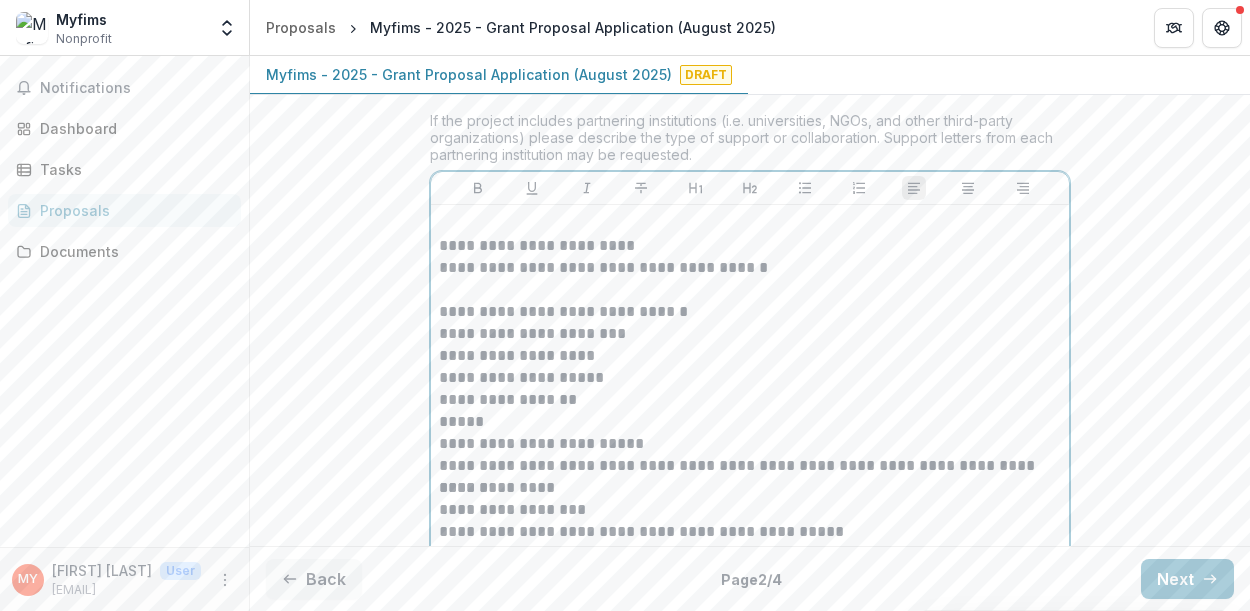 scroll, scrollTop: 6204, scrollLeft: 0, axis: vertical 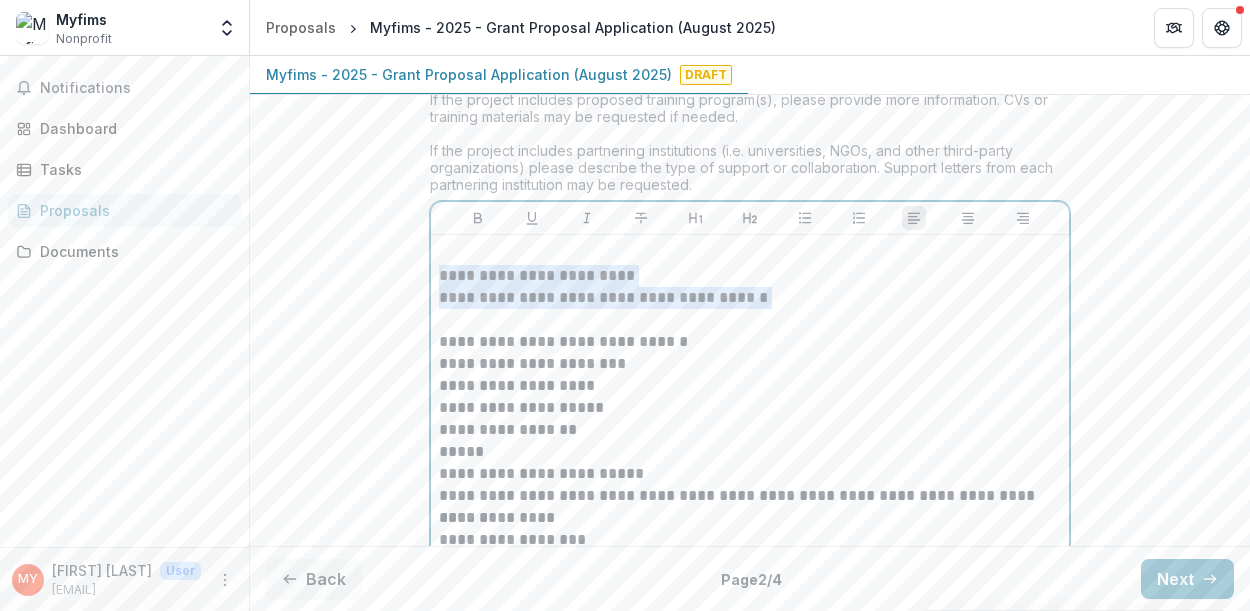 drag, startPoint x: 434, startPoint y: 300, endPoint x: 780, endPoint y: 333, distance: 347.57013 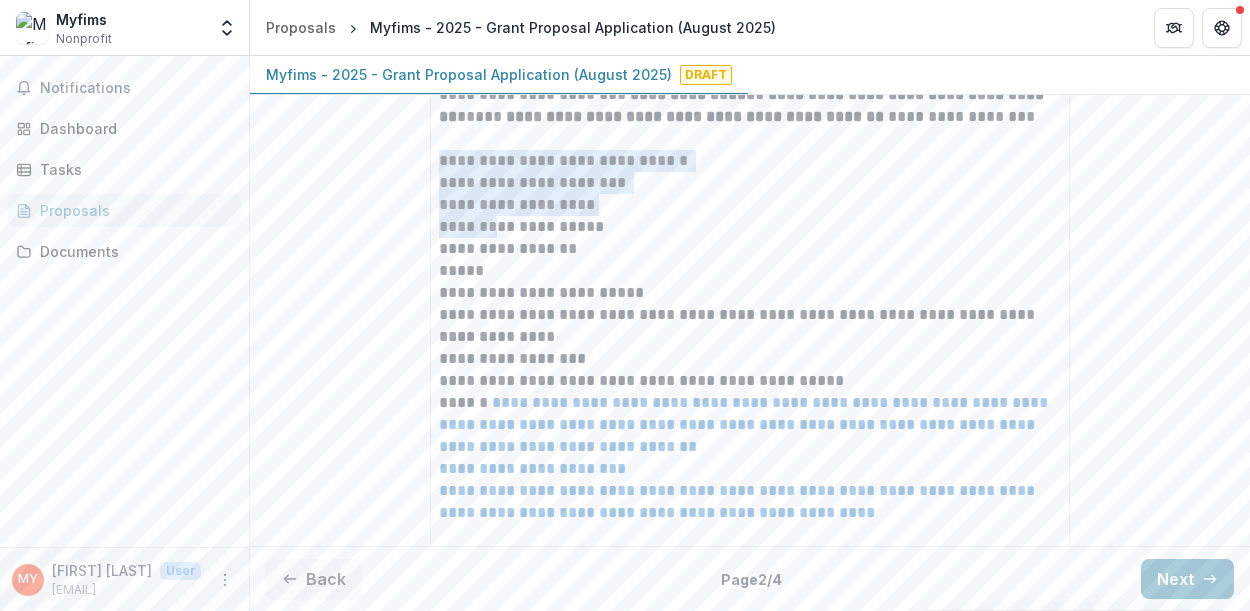 scroll, scrollTop: 6470, scrollLeft: 0, axis: vertical 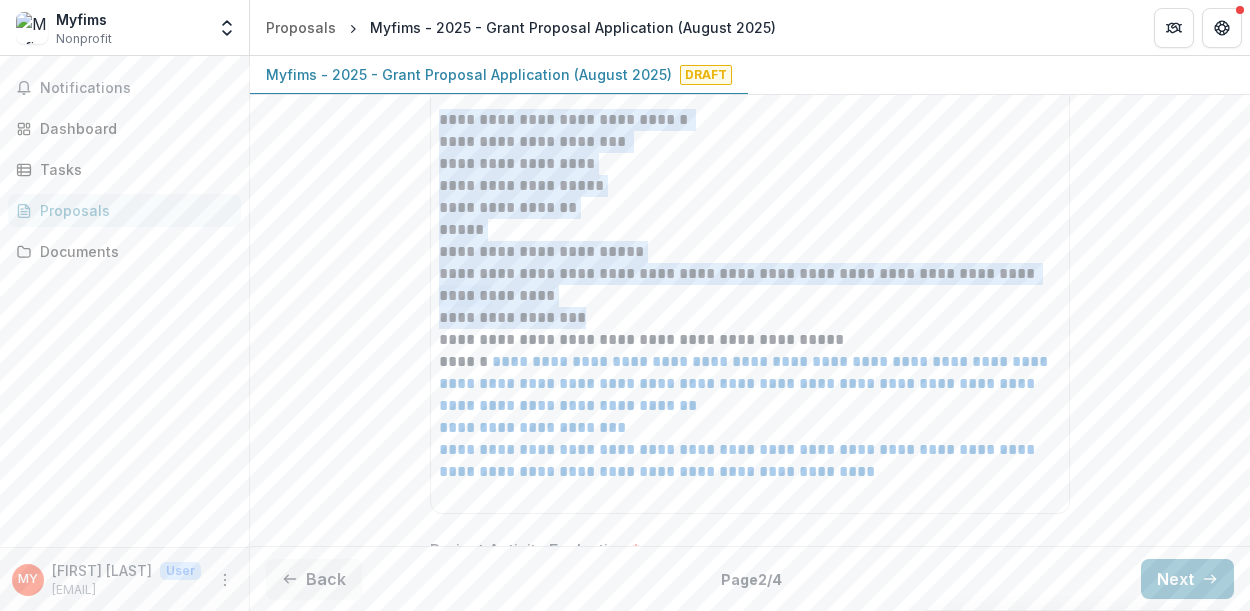 drag, startPoint x: 431, startPoint y: 410, endPoint x: 645, endPoint y: 341, distance: 224.84883 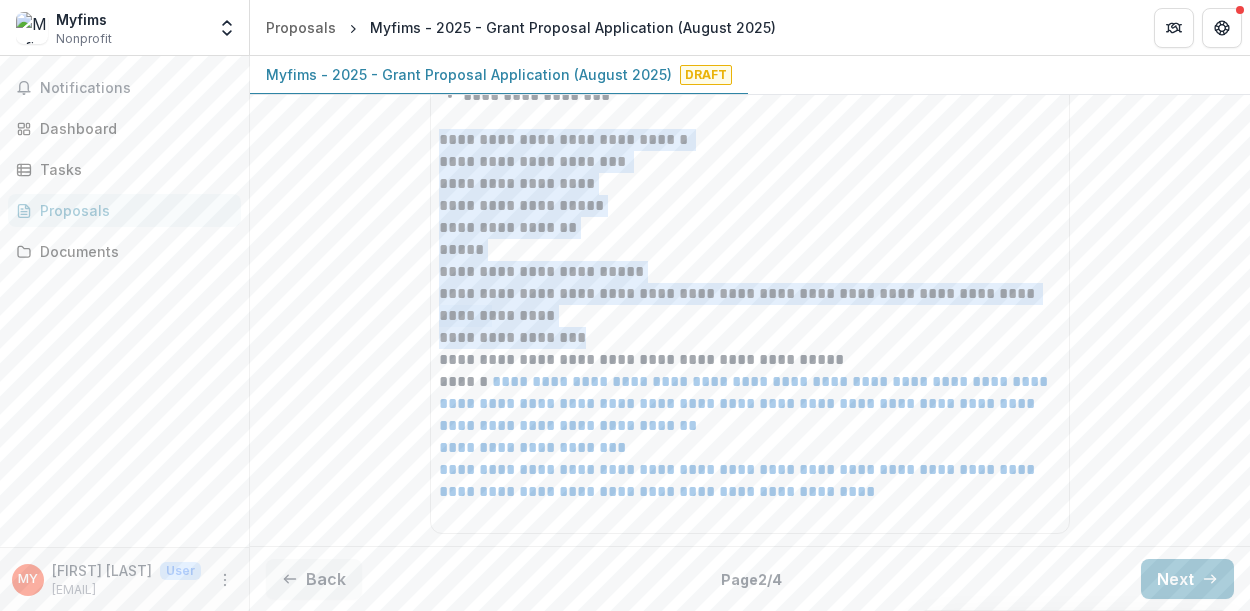 scroll, scrollTop: 6674, scrollLeft: 0, axis: vertical 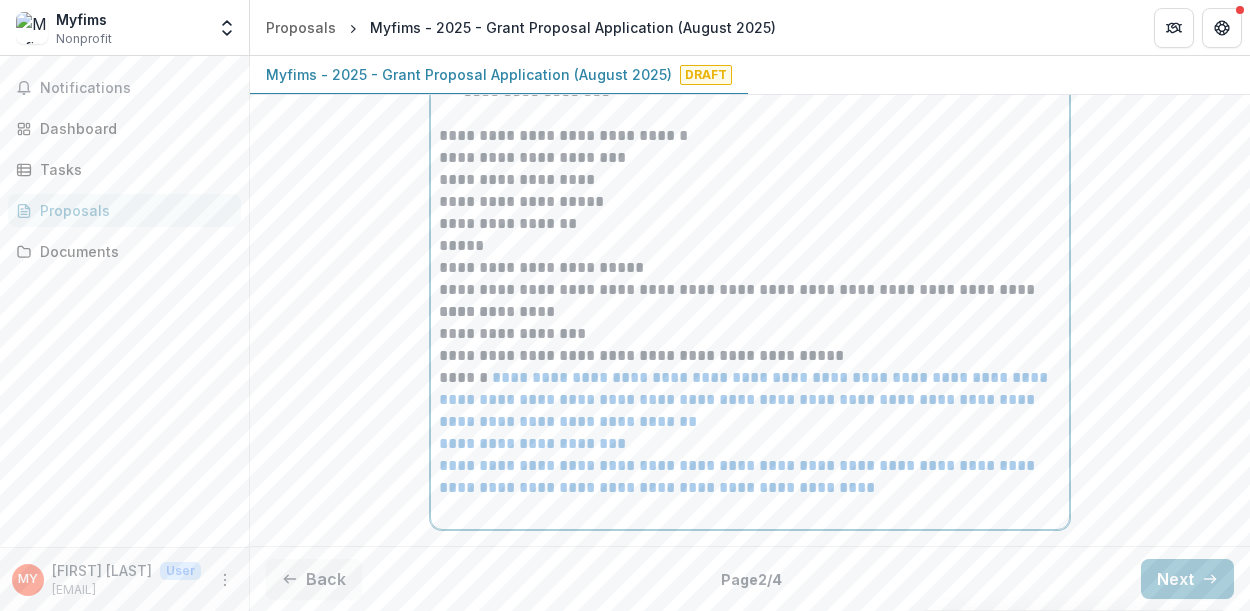 click on "*****" at bounding box center (750, 246) 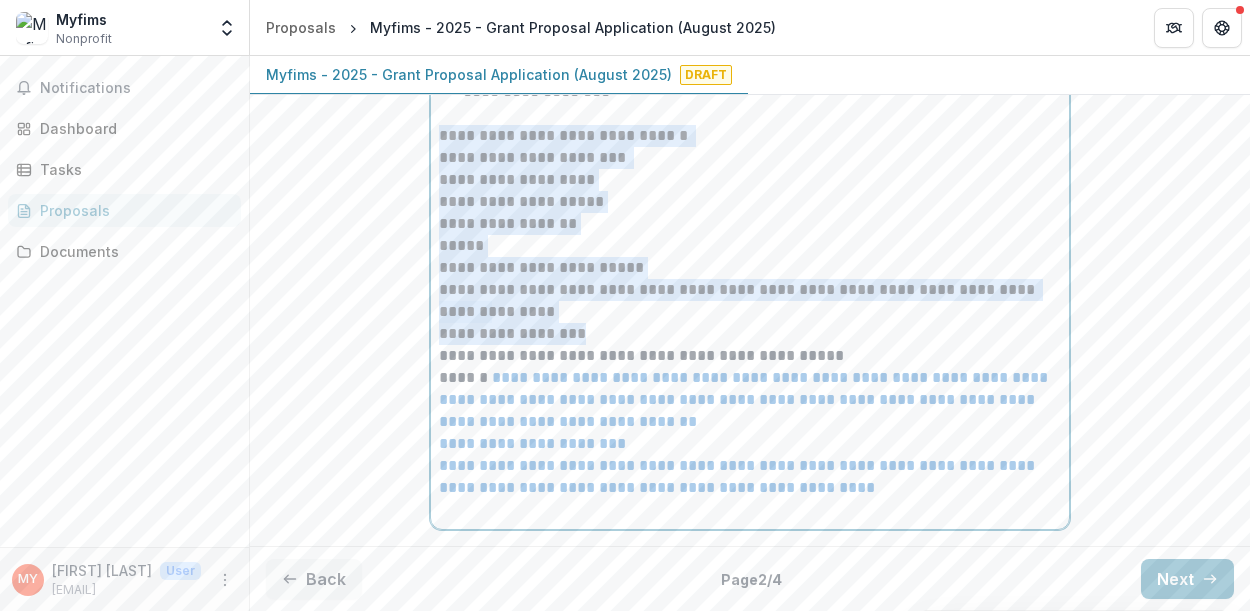 drag, startPoint x: 561, startPoint y: 359, endPoint x: 430, endPoint y: 159, distance: 239.08366 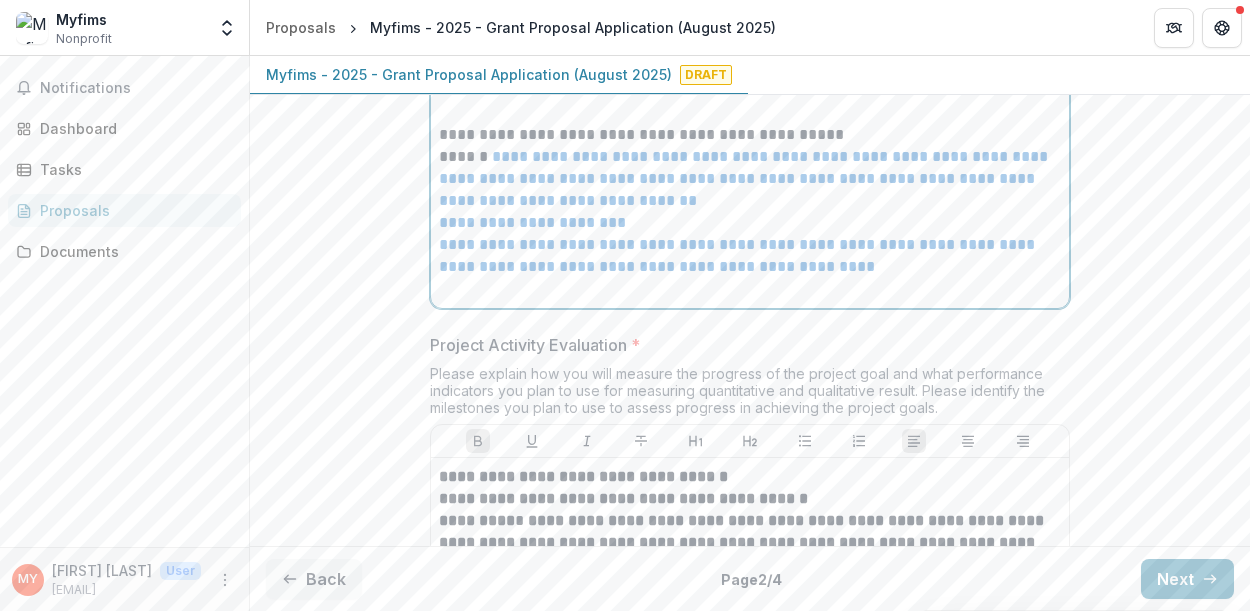 scroll, scrollTop: 6694, scrollLeft: 0, axis: vertical 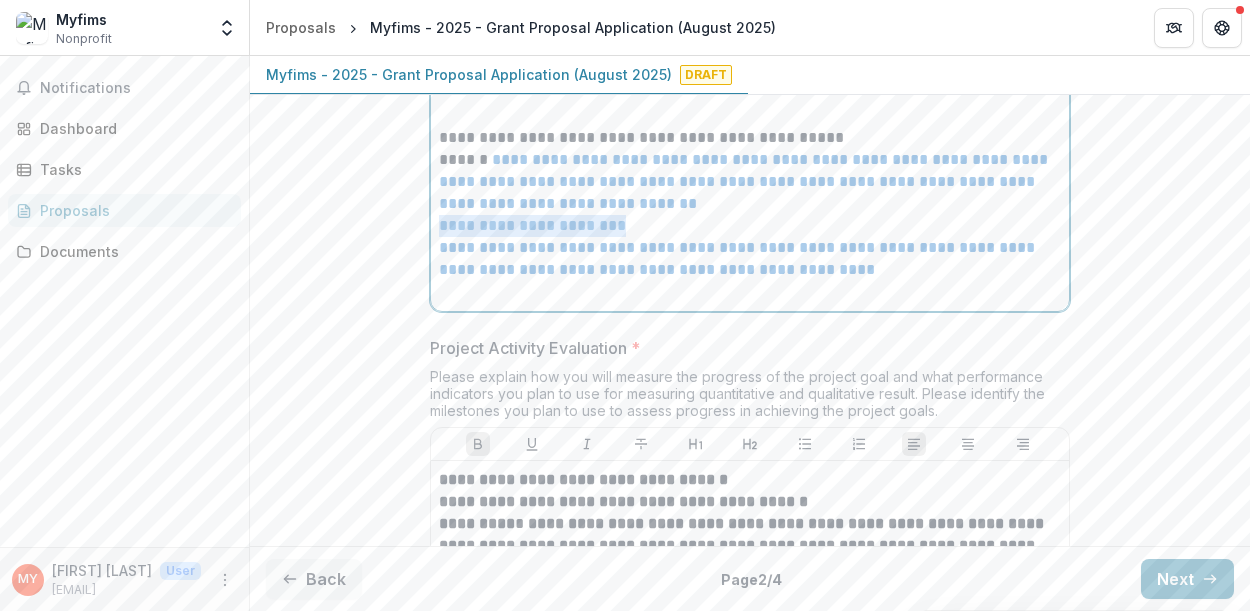 drag, startPoint x: 605, startPoint y: 251, endPoint x: 409, endPoint y: 258, distance: 196.12495 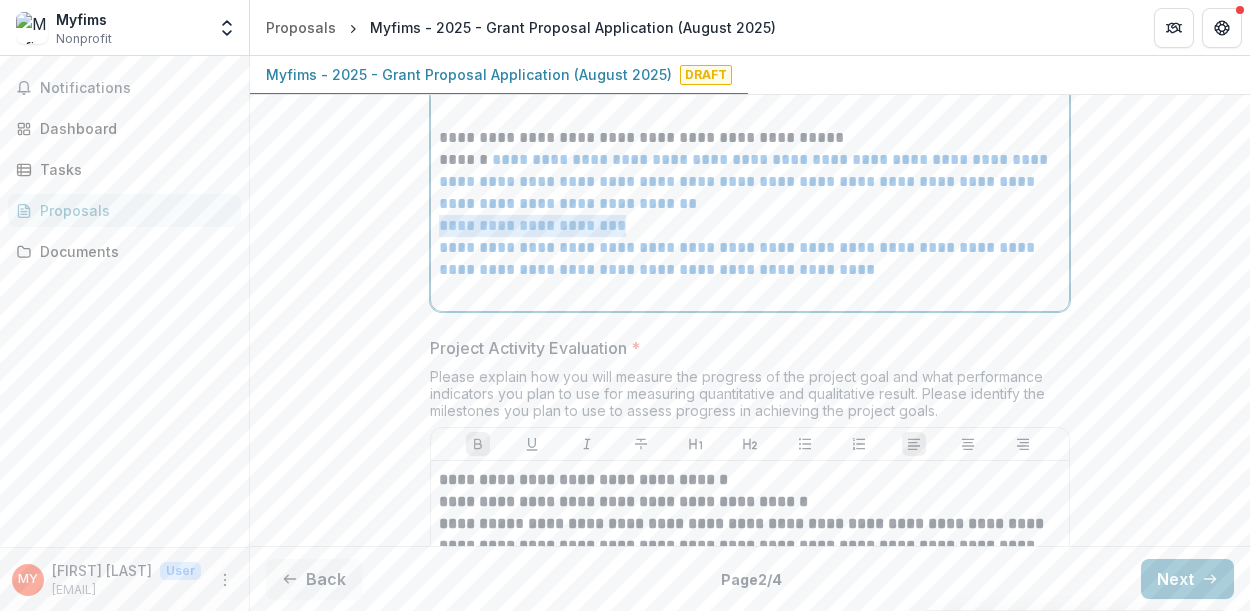click on "**********" at bounding box center (750, 28) 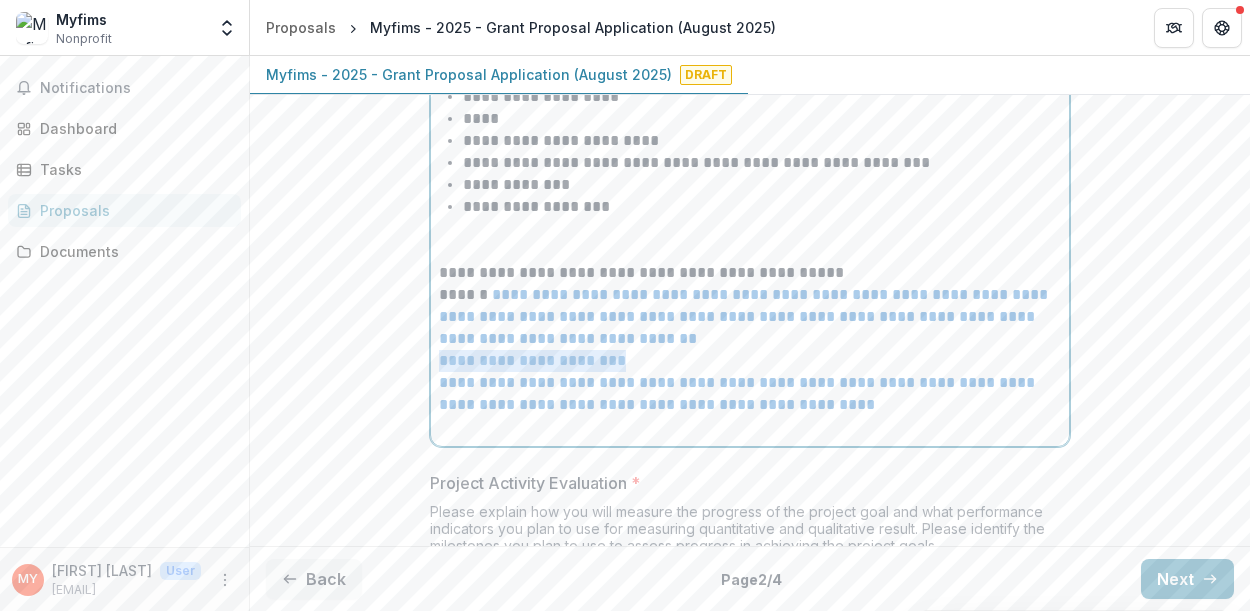 scroll, scrollTop: 6447, scrollLeft: 0, axis: vertical 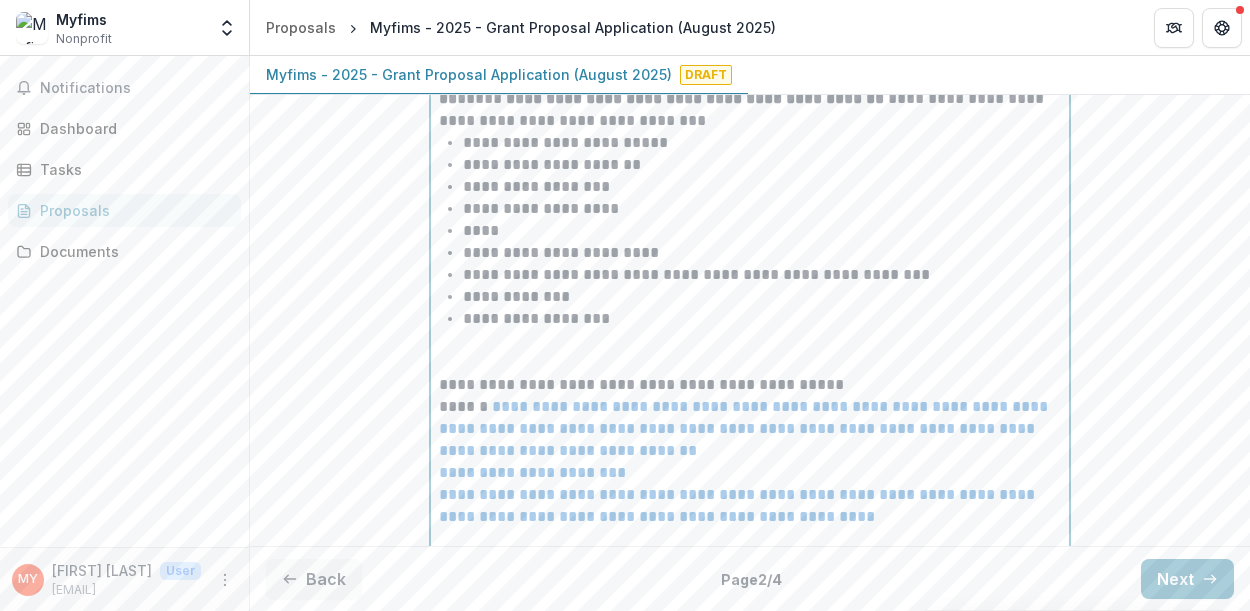 click on "**********" at bounding box center [762, 319] 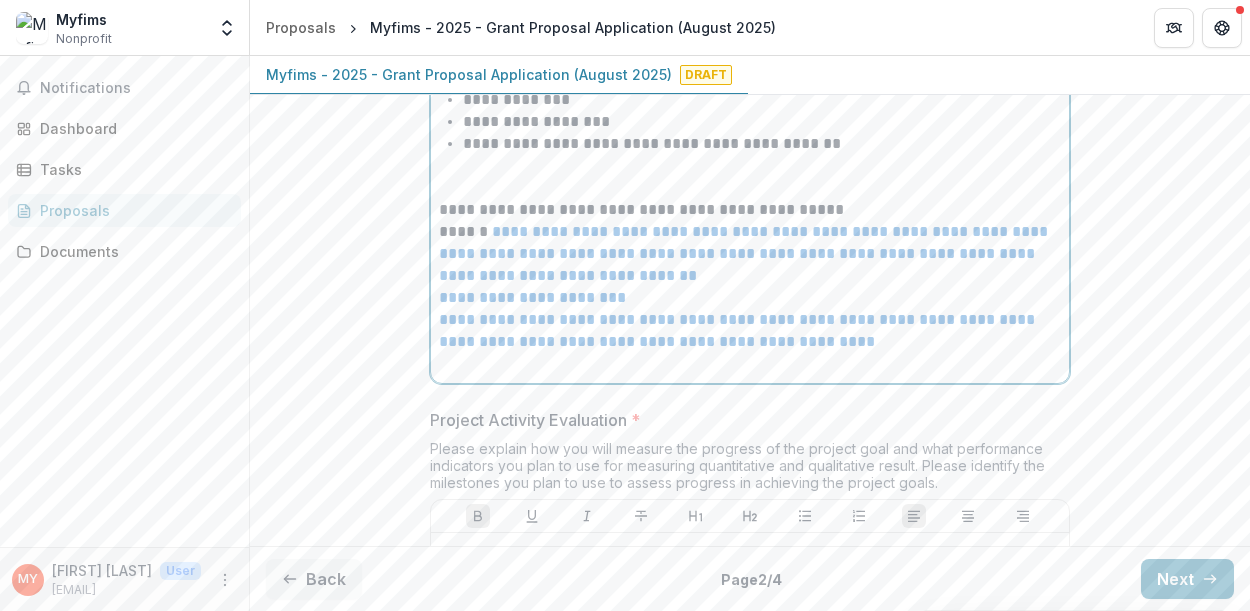 scroll, scrollTop: 6648, scrollLeft: 0, axis: vertical 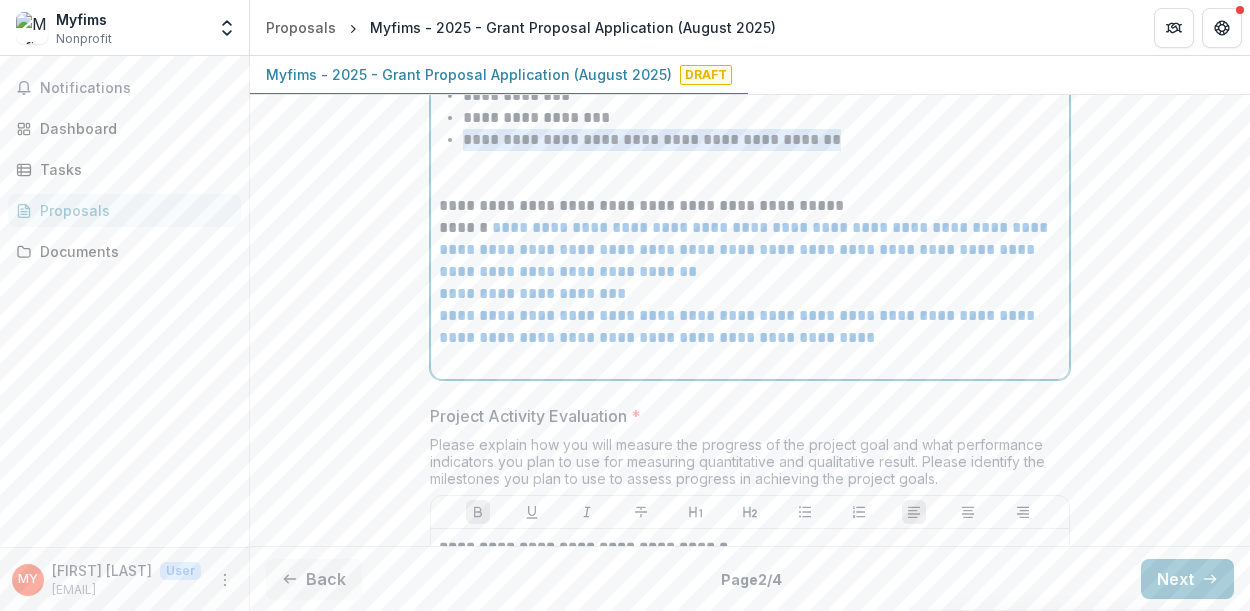 drag, startPoint x: 833, startPoint y: 167, endPoint x: 431, endPoint y: 168, distance: 402.00125 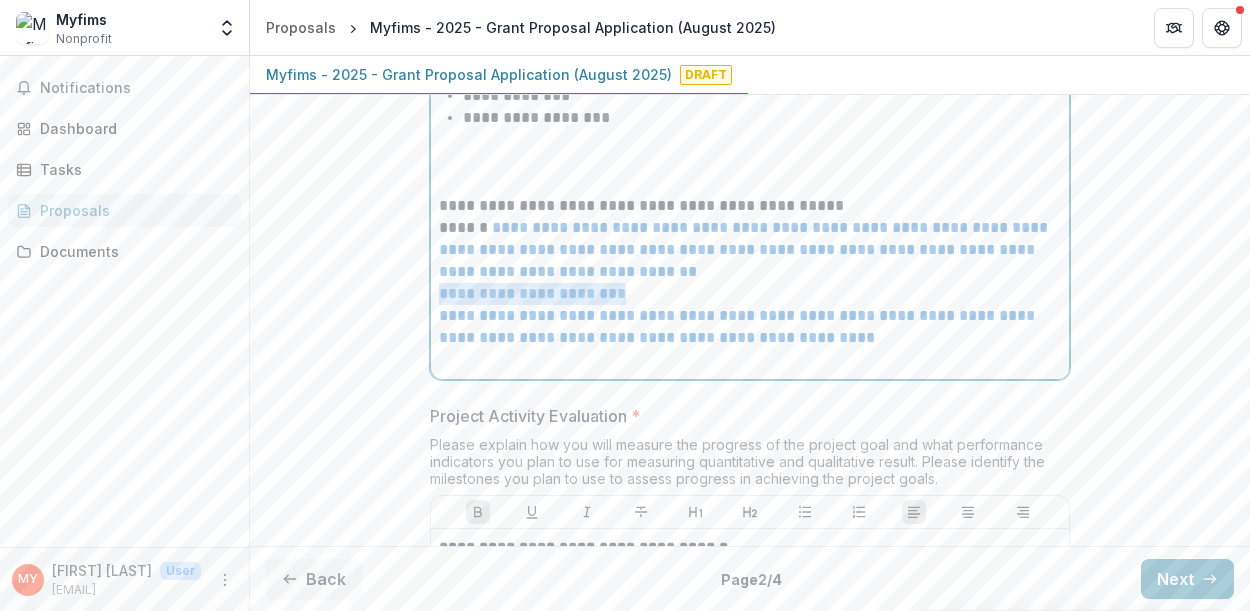 drag, startPoint x: 621, startPoint y: 320, endPoint x: 370, endPoint y: 318, distance: 251.00797 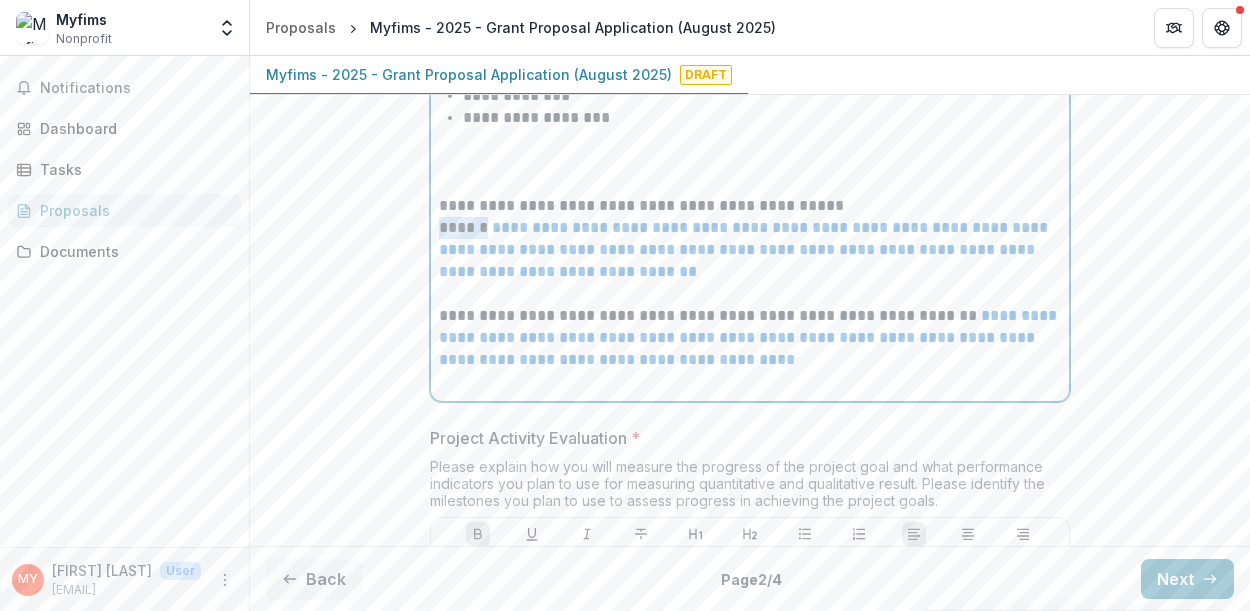 drag, startPoint x: 490, startPoint y: 252, endPoint x: 391, endPoint y: 252, distance: 99 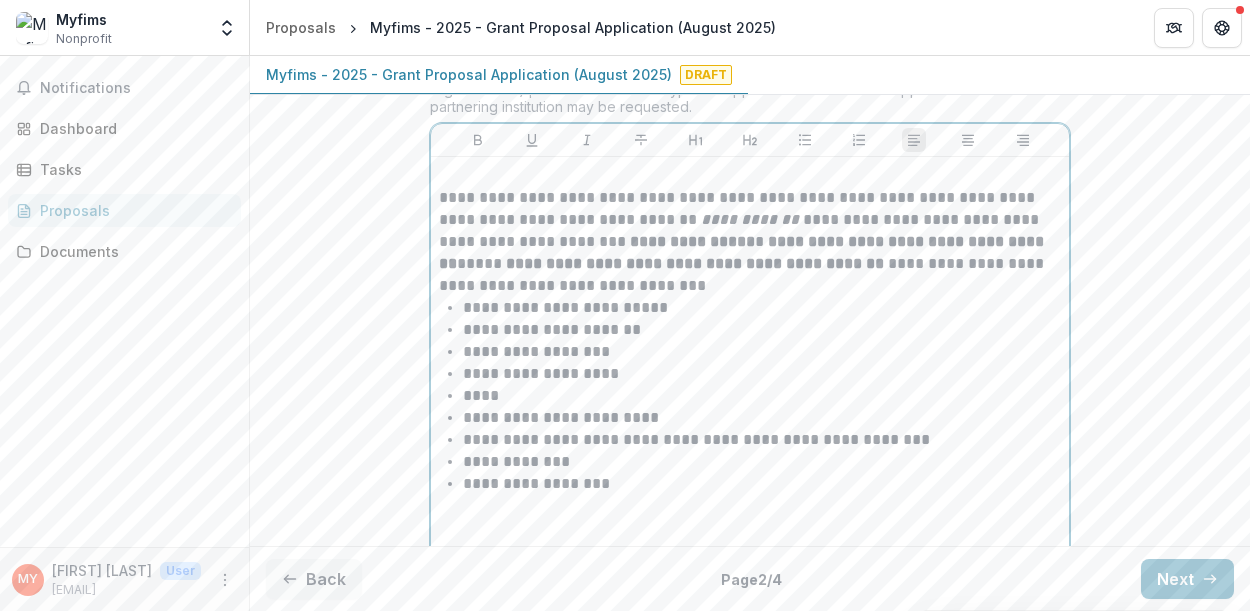 scroll, scrollTop: 6273, scrollLeft: 0, axis: vertical 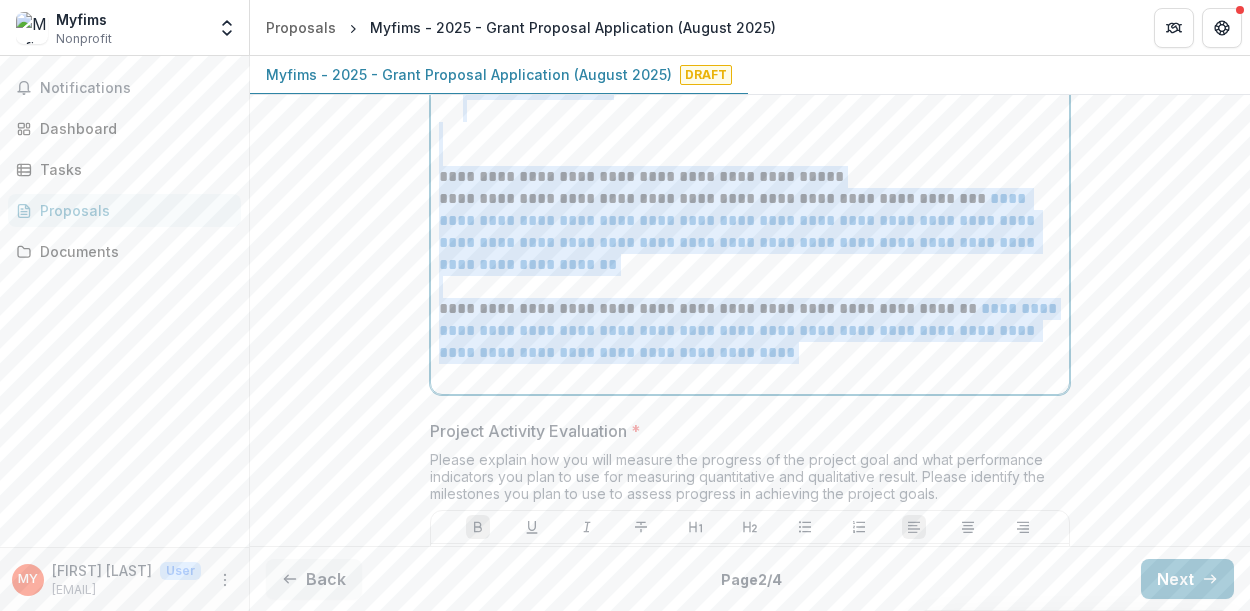 drag, startPoint x: 432, startPoint y: 236, endPoint x: 943, endPoint y: 404, distance: 537.90796 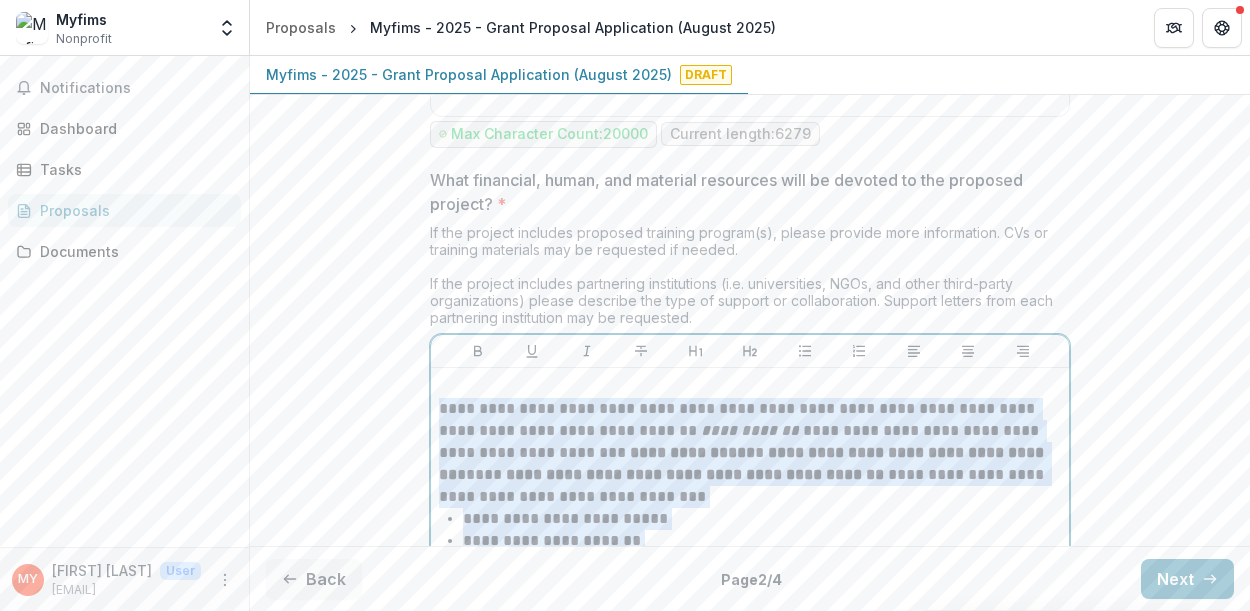scroll, scrollTop: 6122, scrollLeft: 0, axis: vertical 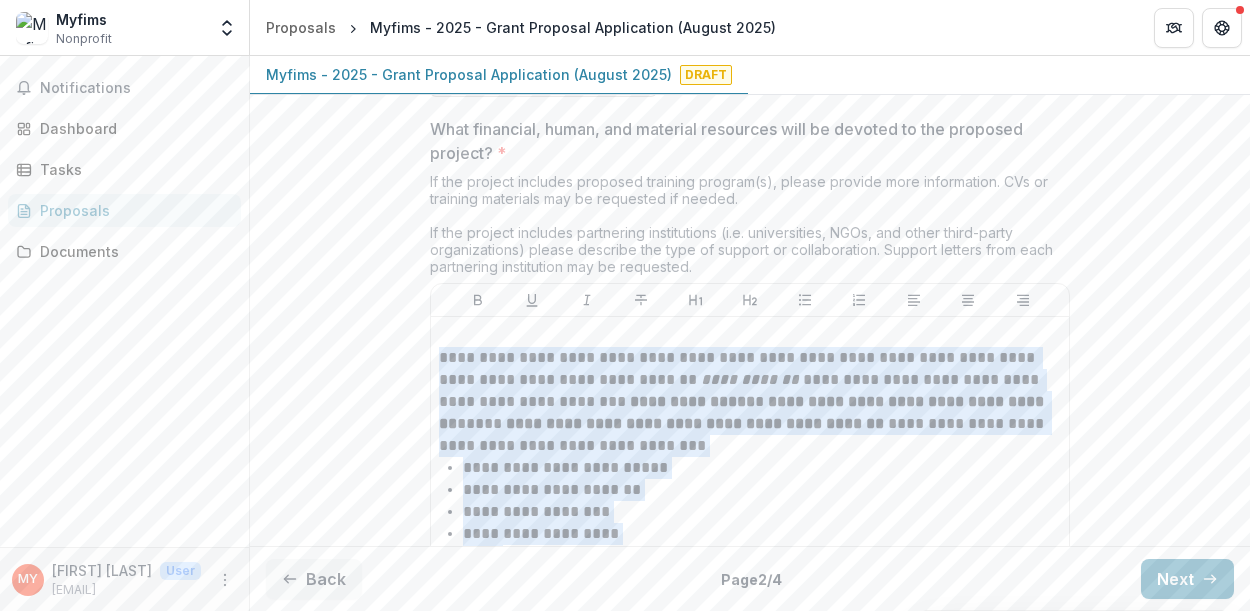 drag, startPoint x: 425, startPoint y: 154, endPoint x: 771, endPoint y: 293, distance: 372.87665 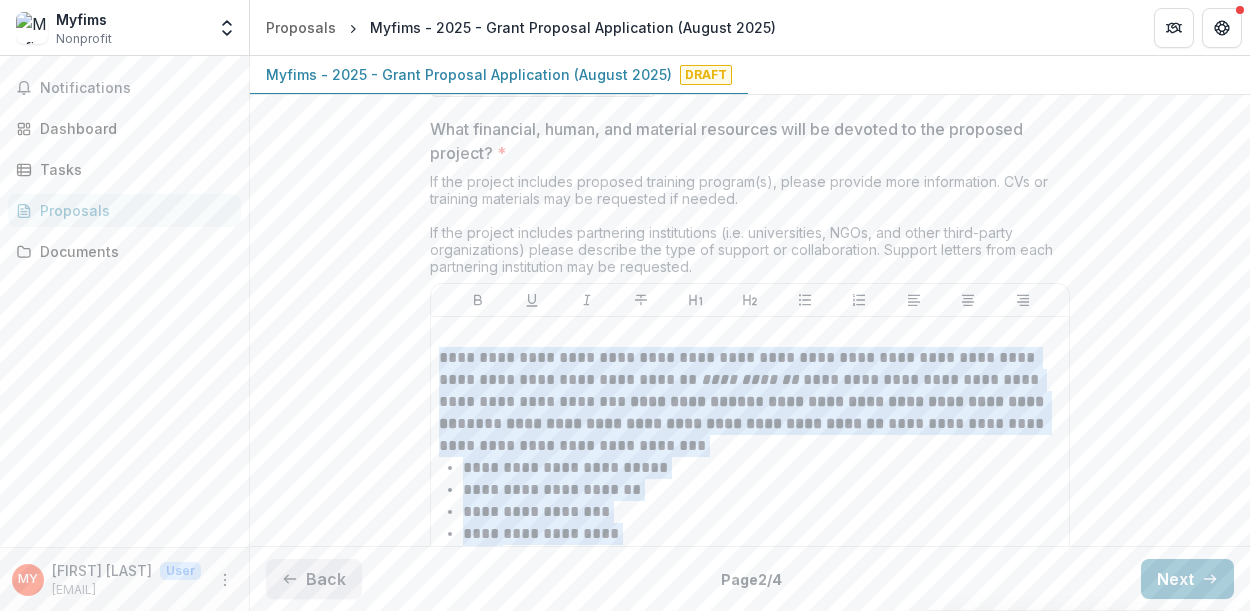 click 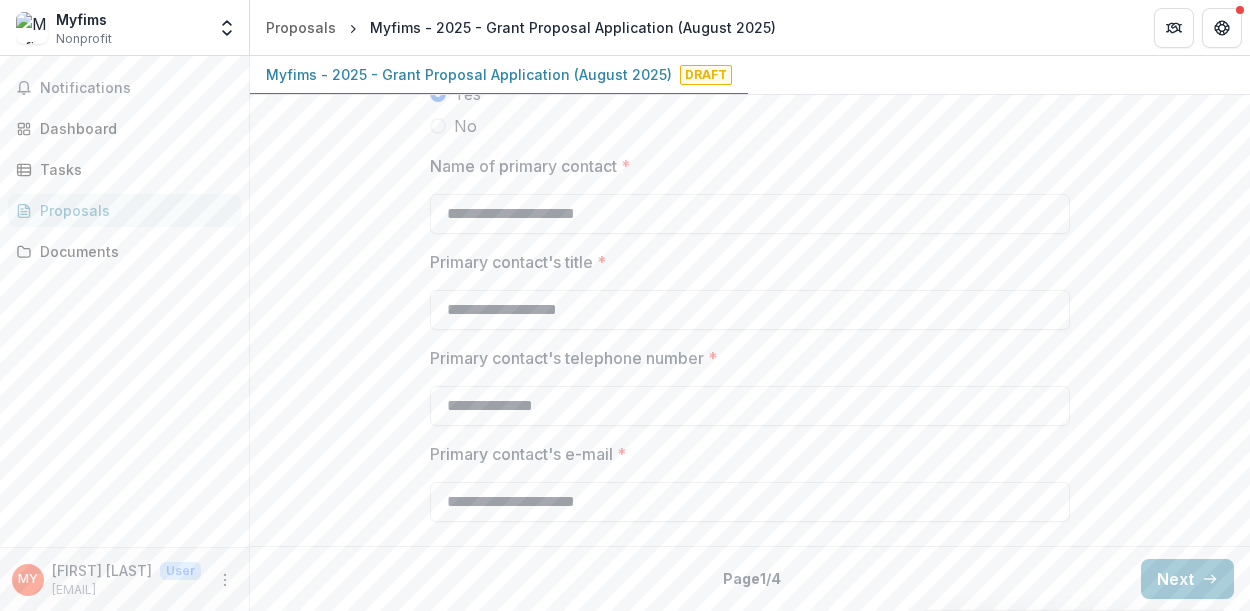 scroll, scrollTop: 0, scrollLeft: 0, axis: both 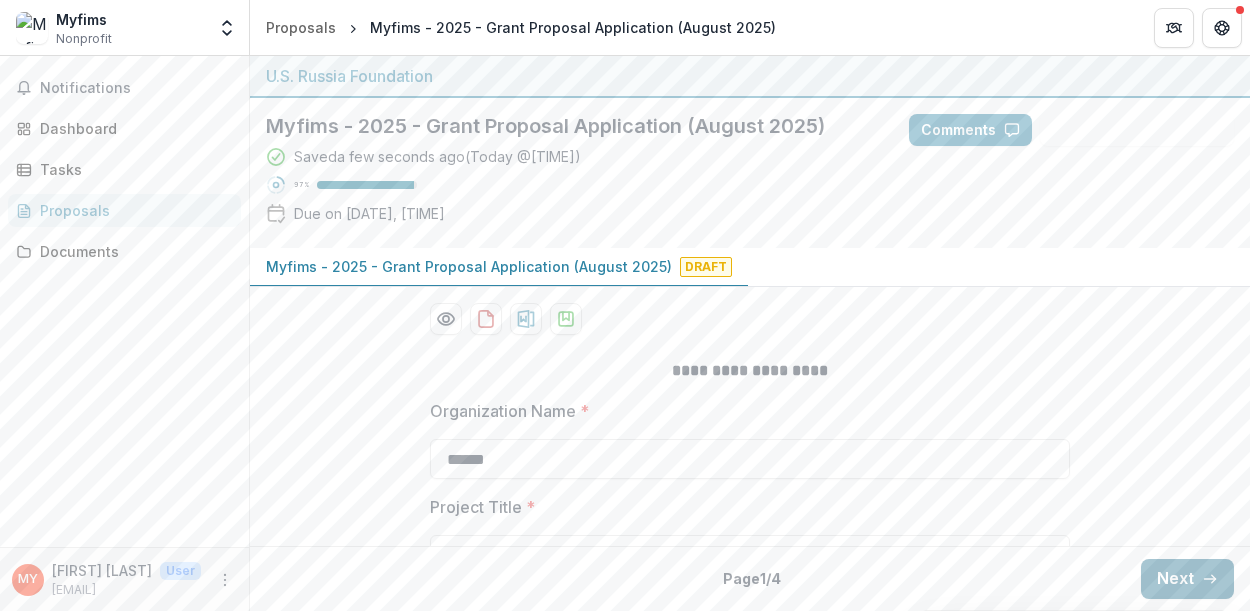 click on "Next" at bounding box center (1187, 579) 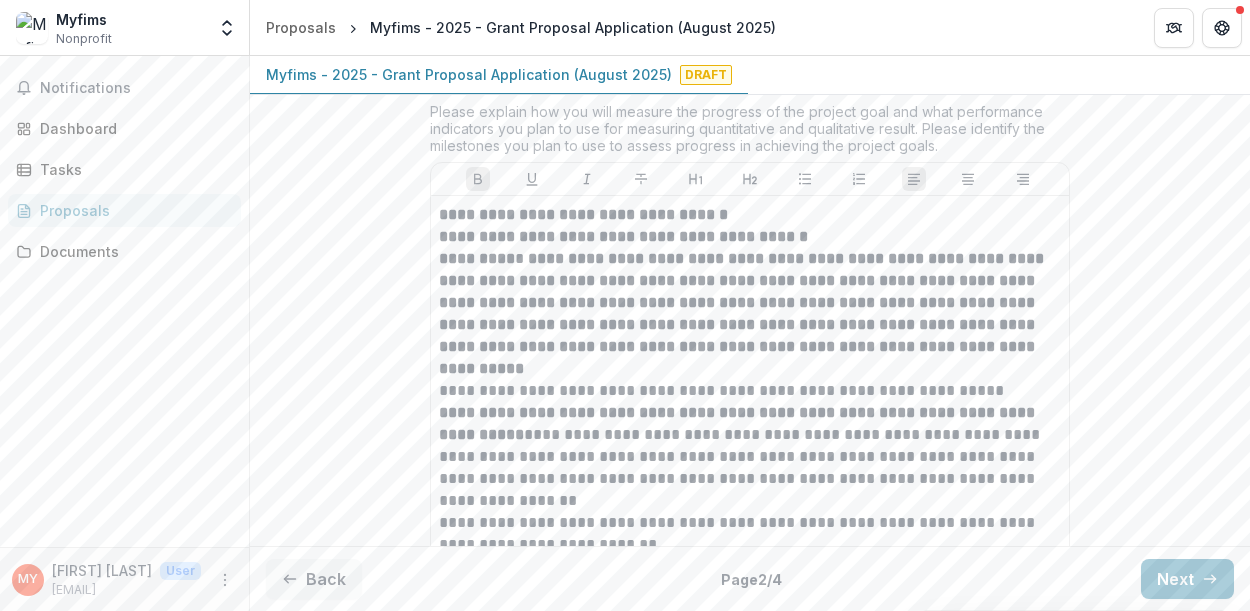 scroll, scrollTop: 7027, scrollLeft: 0, axis: vertical 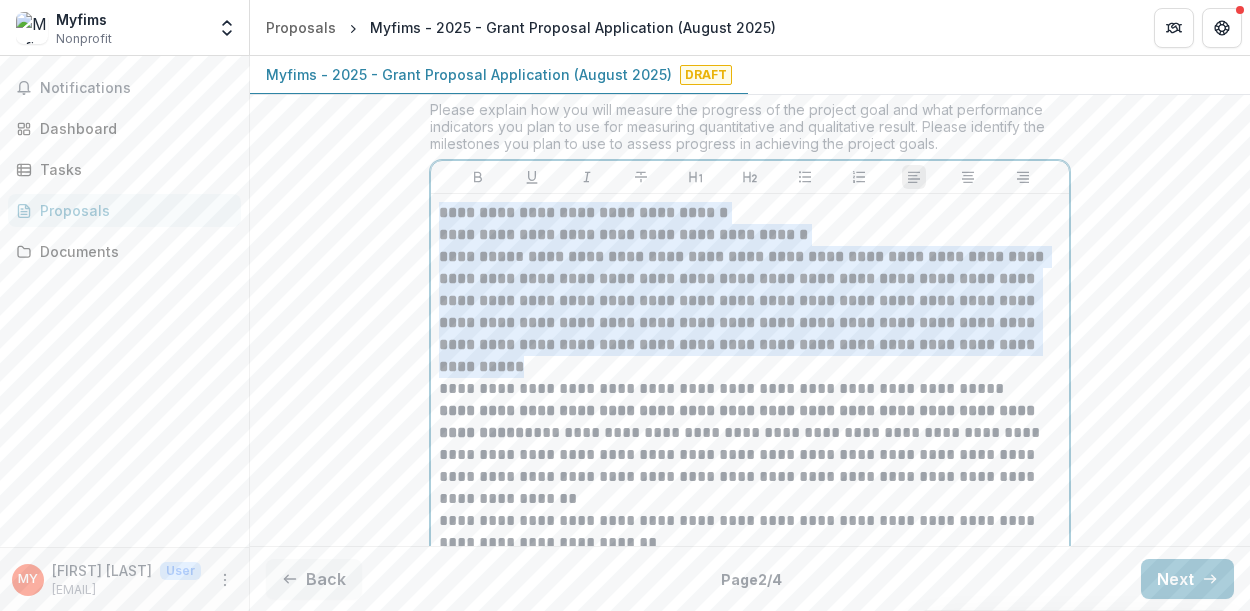 drag, startPoint x: 430, startPoint y: 243, endPoint x: 546, endPoint y: 396, distance: 192.00261 